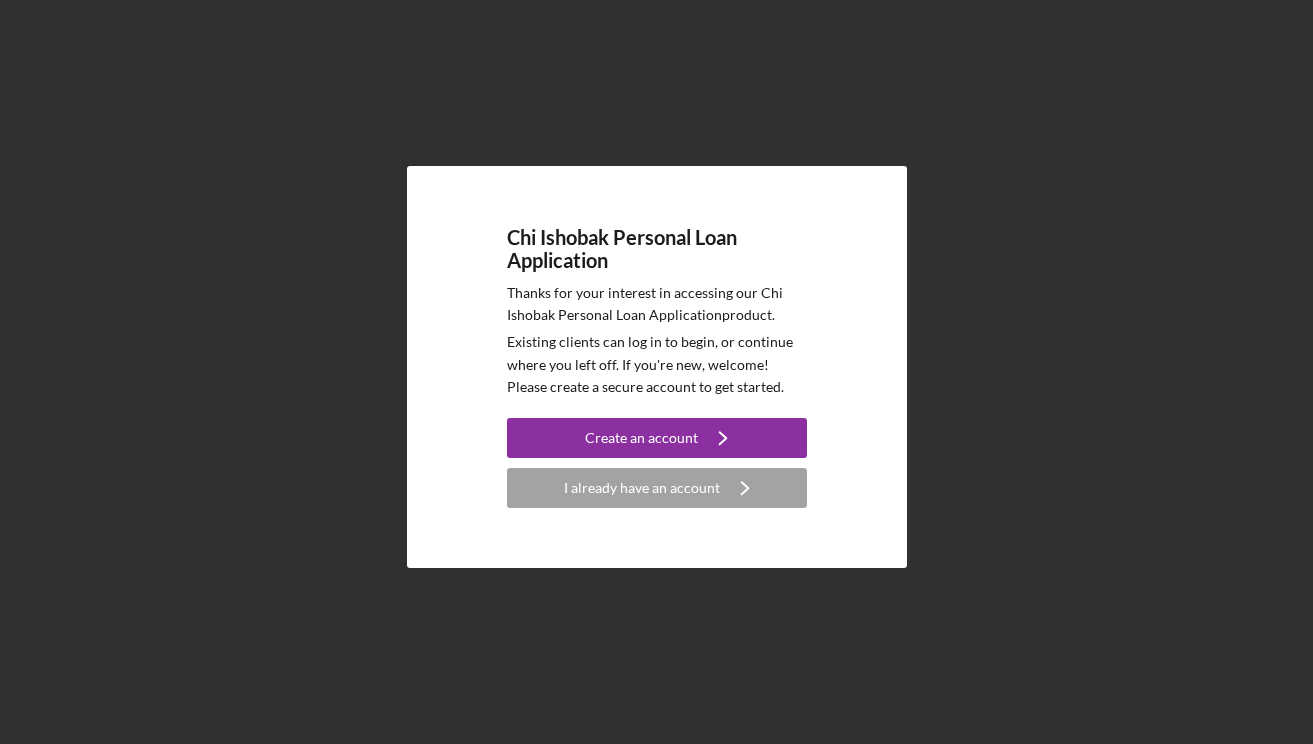 scroll, scrollTop: 0, scrollLeft: 0, axis: both 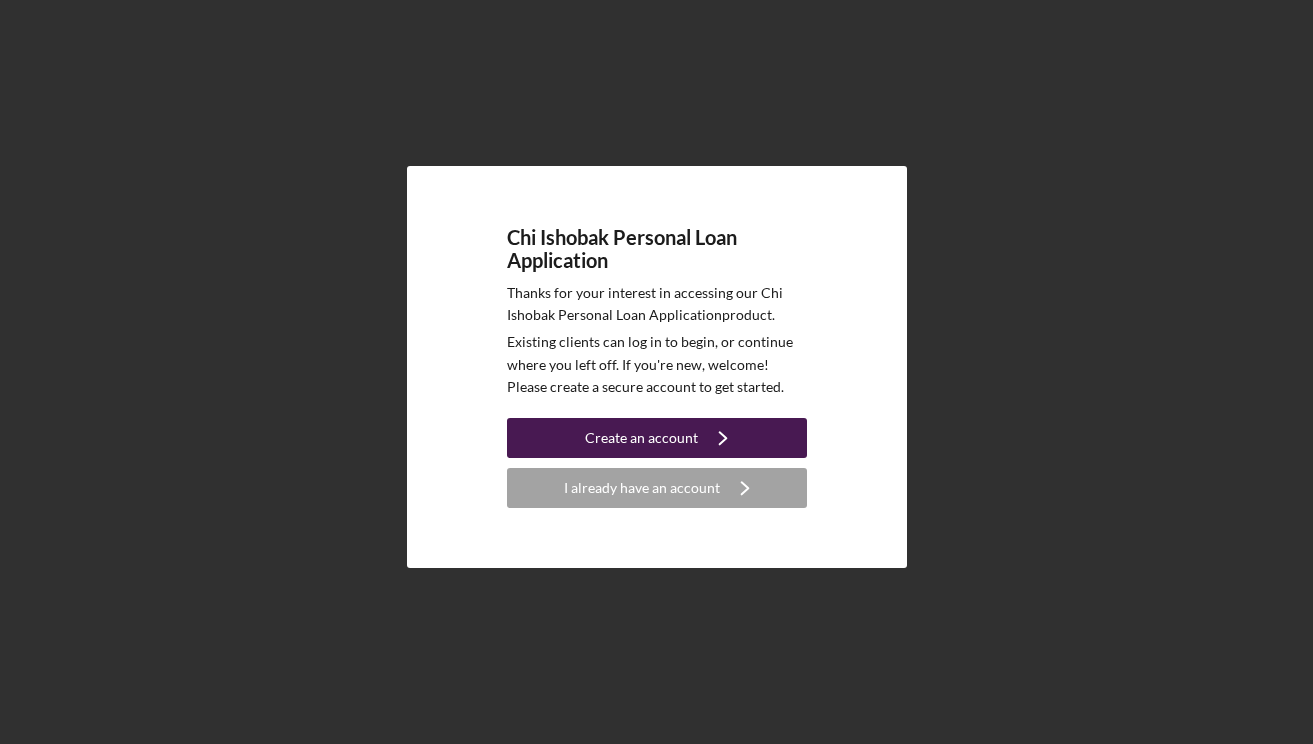 click on "Create an account" at bounding box center [641, 438] 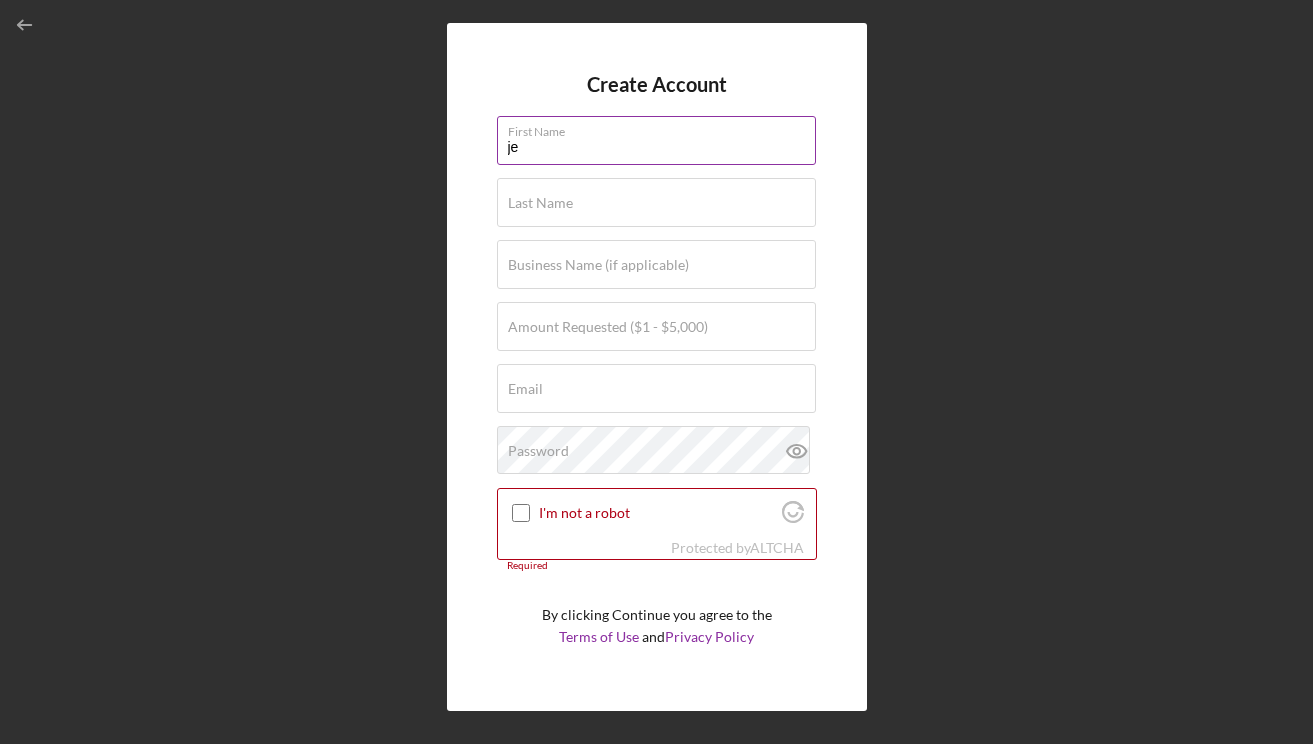 type on "j" 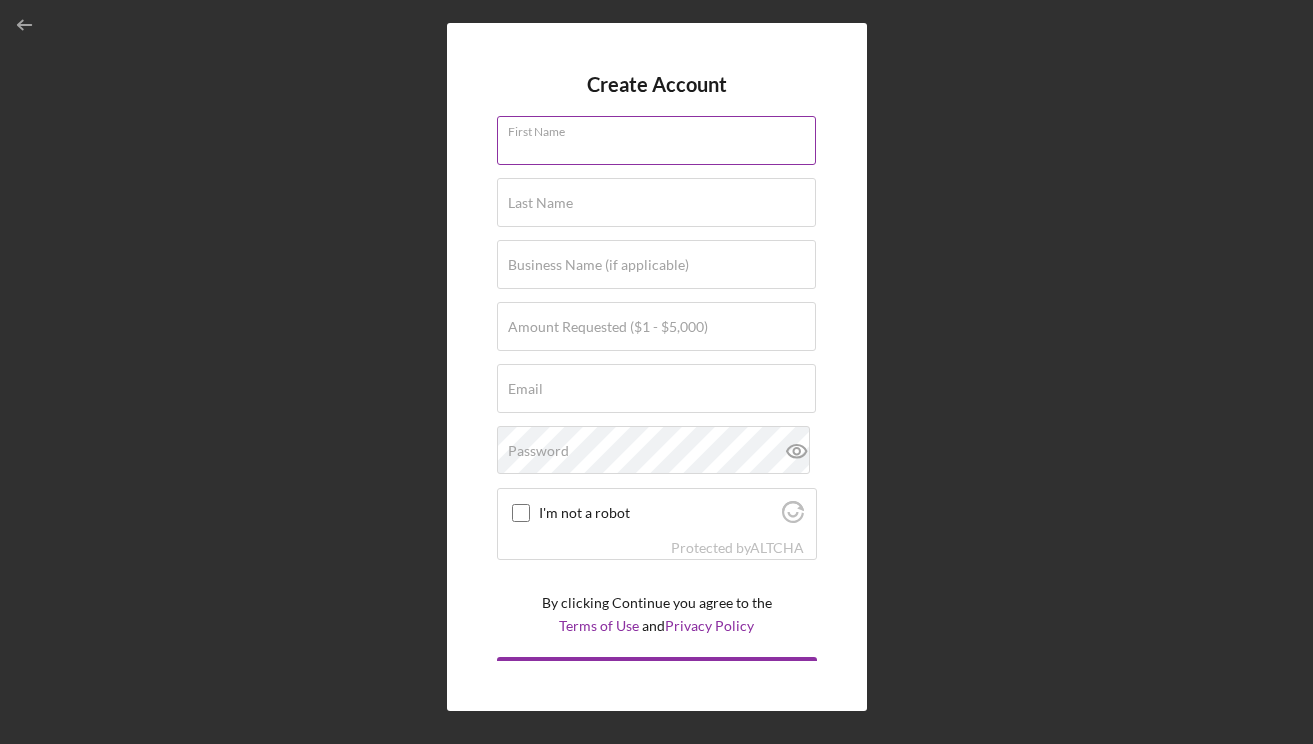 type on "H" 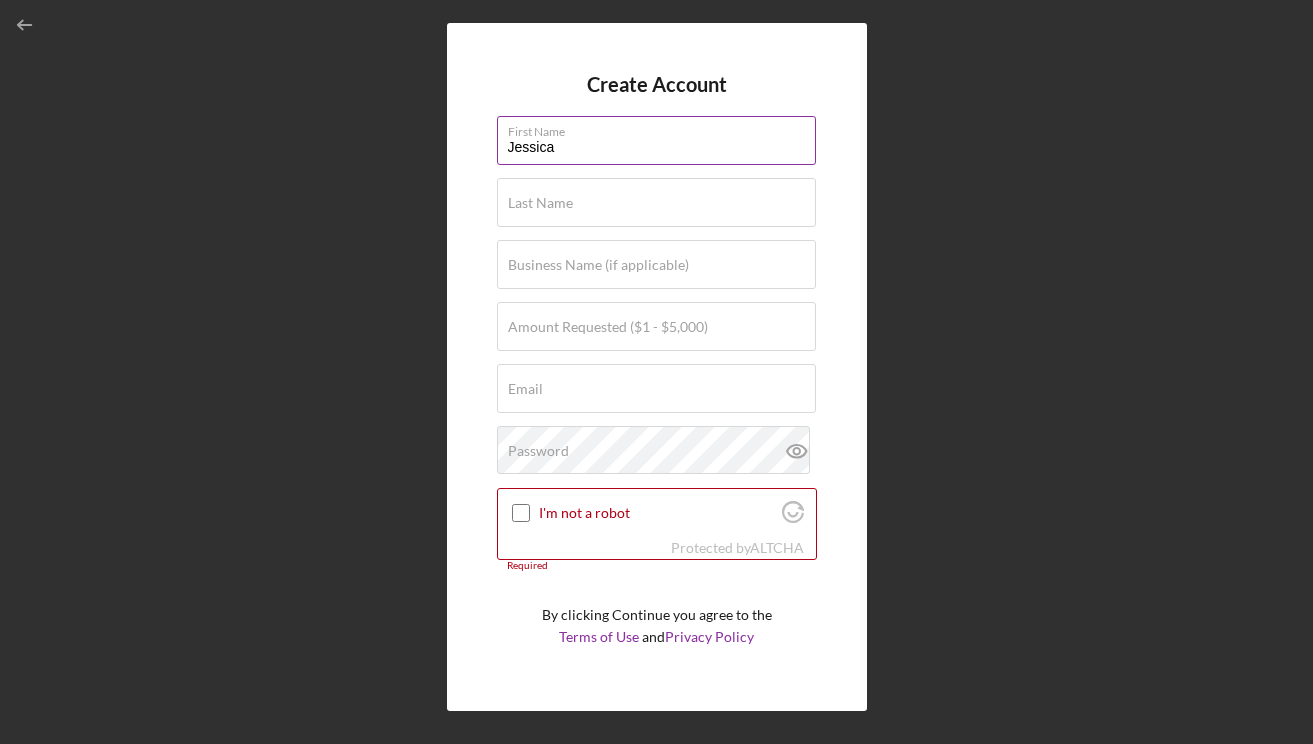 type on "Jessica" 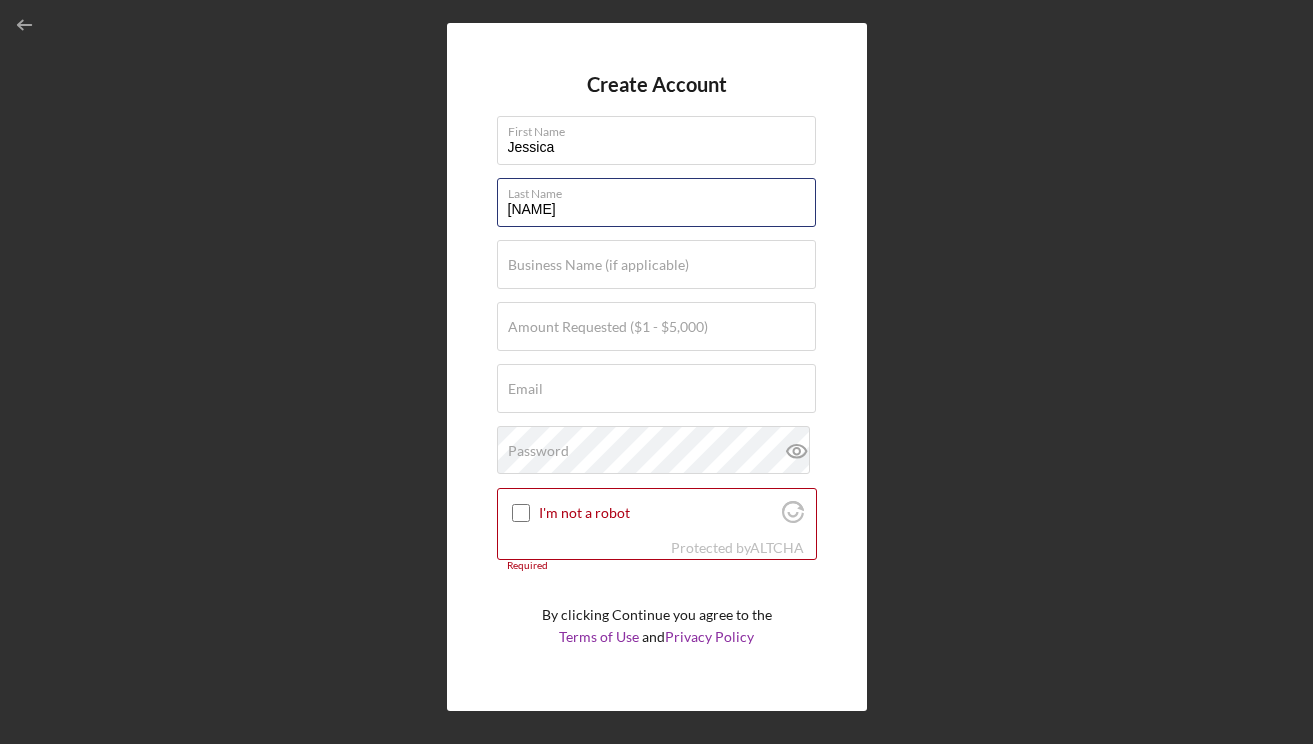 type on "[NAME]" 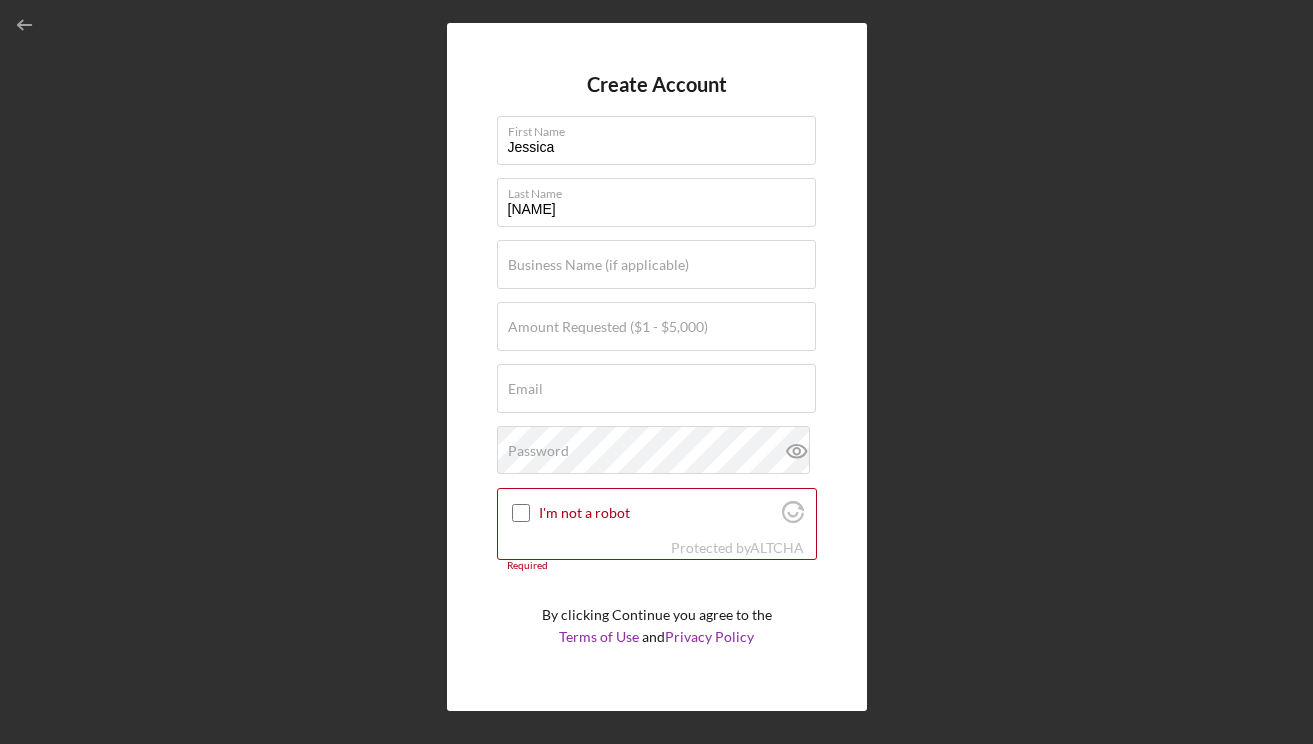 click on "Create Account First Name [FIRST] Last Name [LAST] Business Name (if applicable) Amount Requested ($1 - $5,000) Email [EMAIL] Password       I'm not a robot           Protected by  ALTCHA   Required By clicking Continue you agree to the  Terms of Use   and  Privacy Policy Create Account" at bounding box center [656, 367] 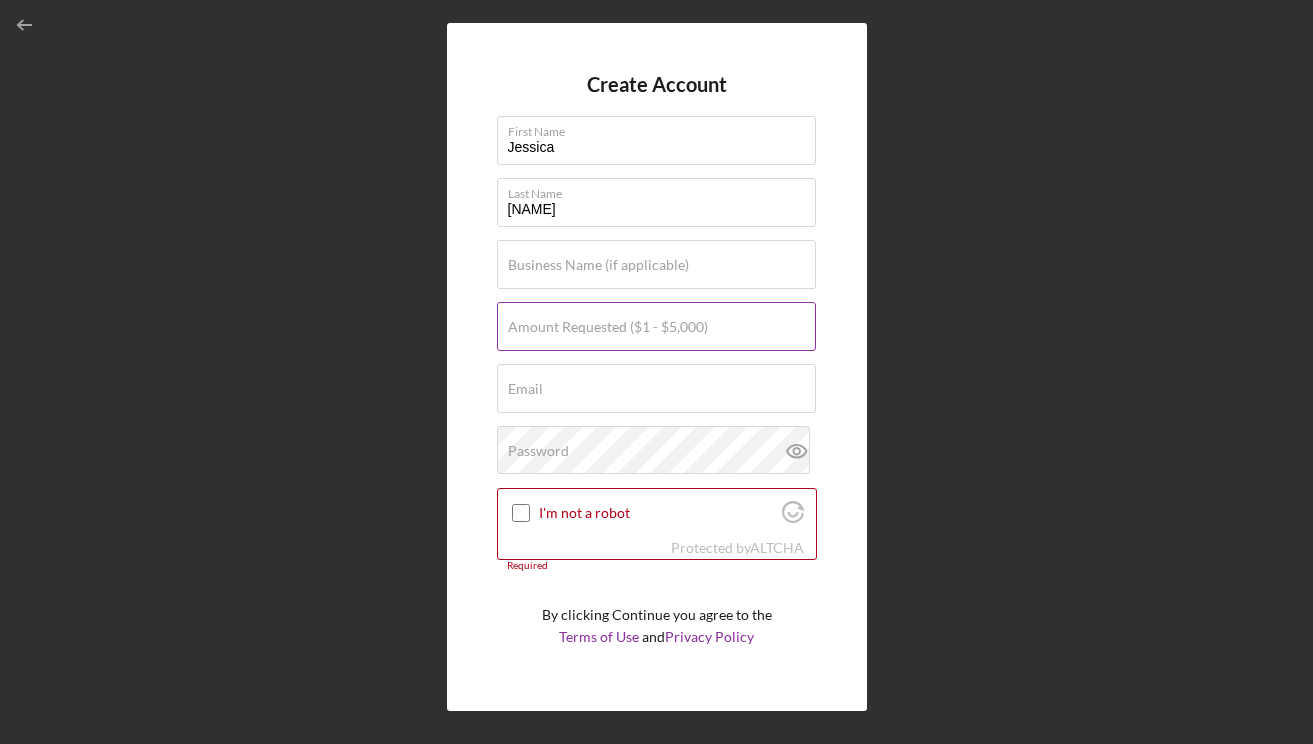 click on "Amount Requested ($1 - $5,000)" at bounding box center (608, 327) 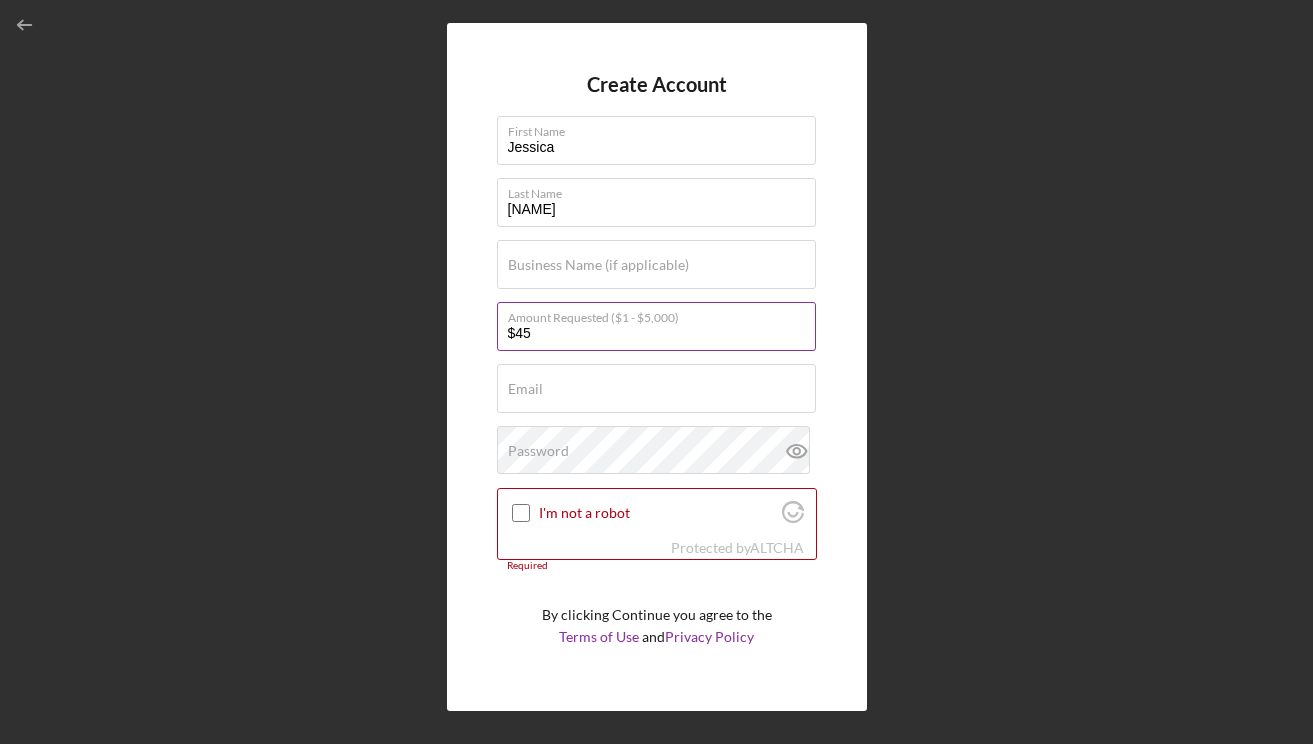 type on "$4" 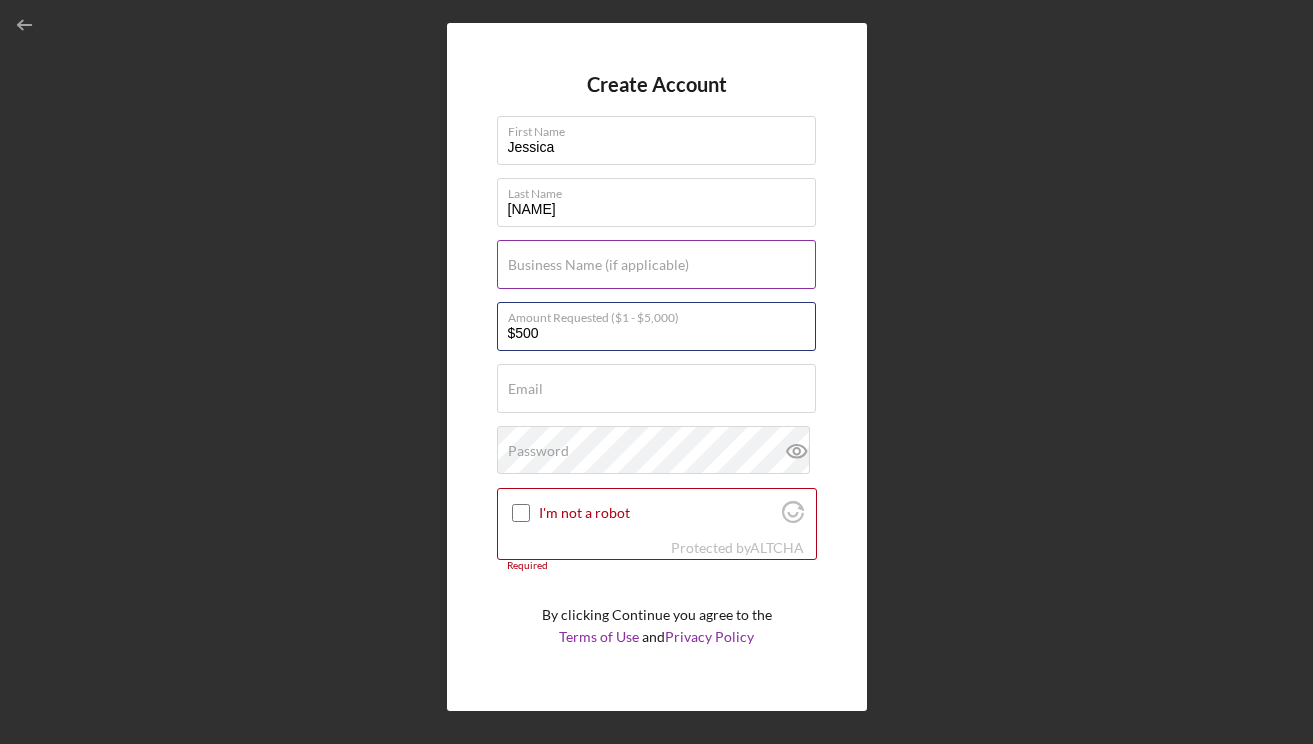 type on "$5,000" 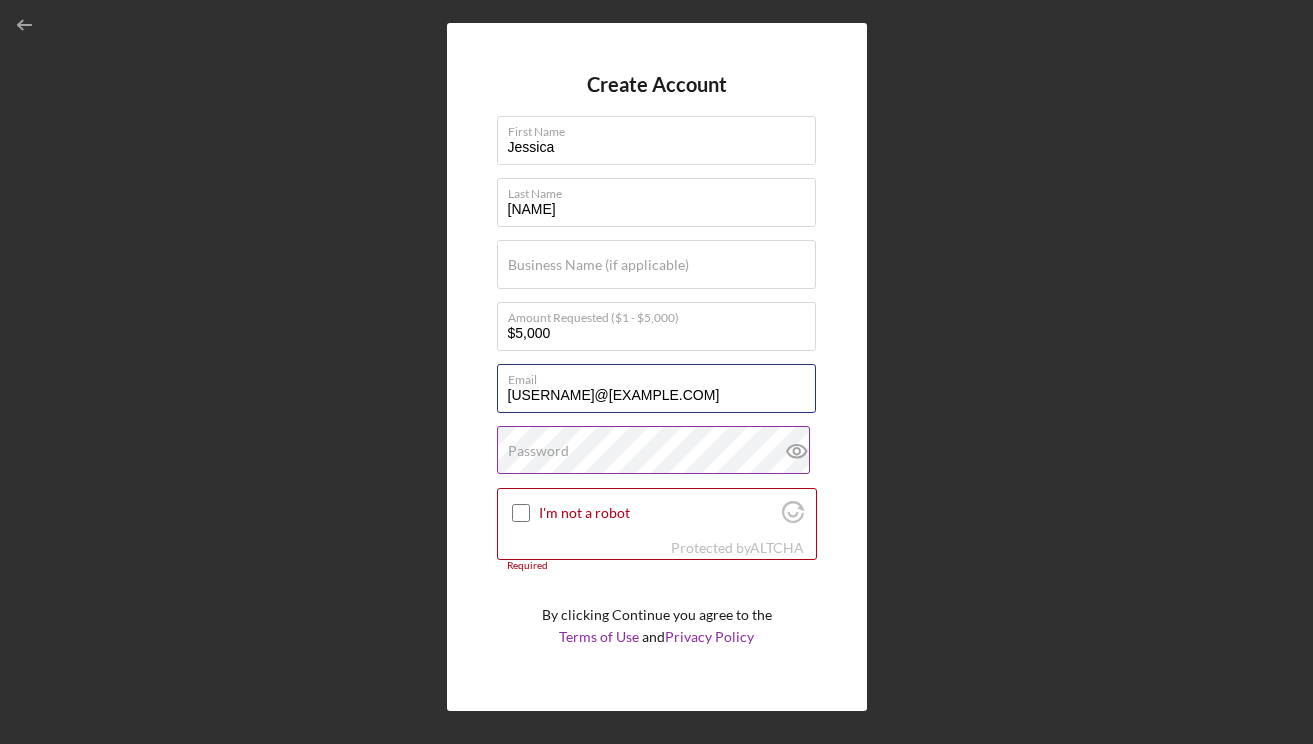 type on "[USERNAME]@[EXAMPLE.COM]" 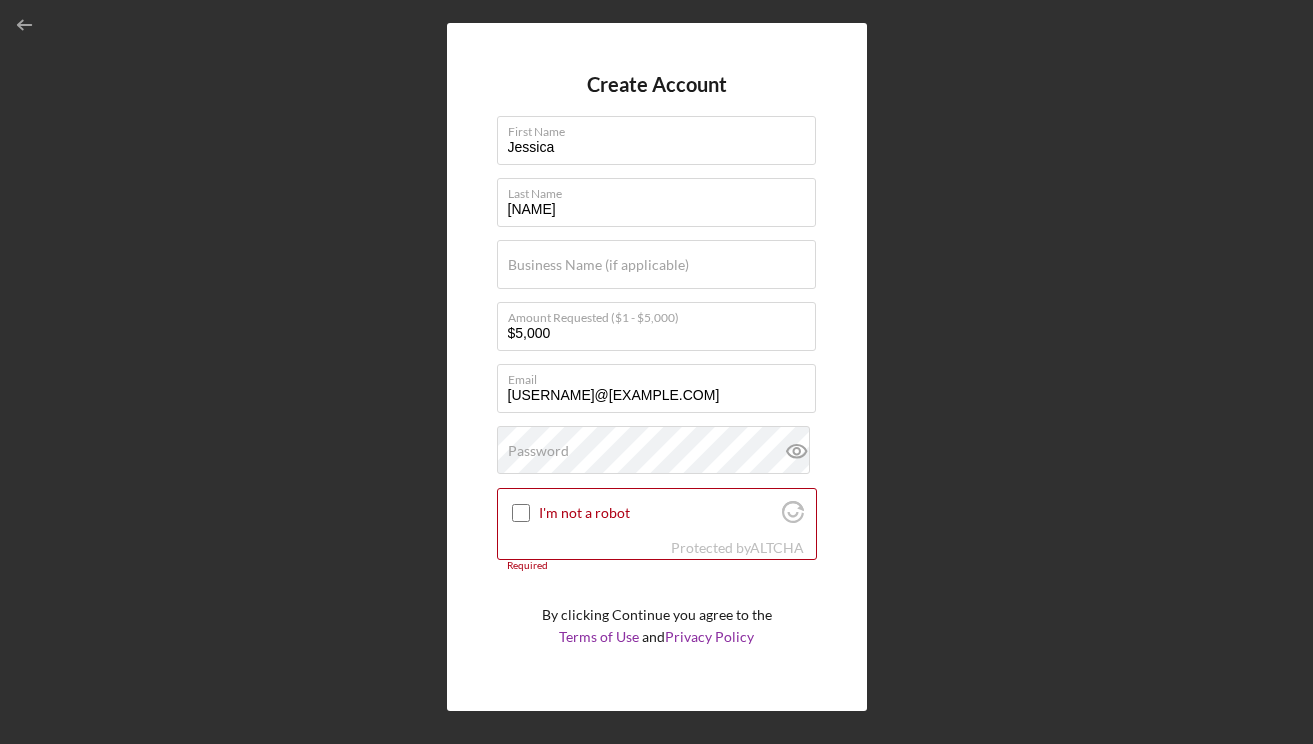 click on "Create Account First Name [FIRST] Last Name [LAST] Business Name (if applicable) Amount Requested ($1 - $5,000) $5,000 Email [EMAIL] Password       I'm not a robot           Protected by  ALTCHA   Required By clicking Continue you agree to the  Terms of Use   and  Privacy Policy Create Account" at bounding box center (657, 366) 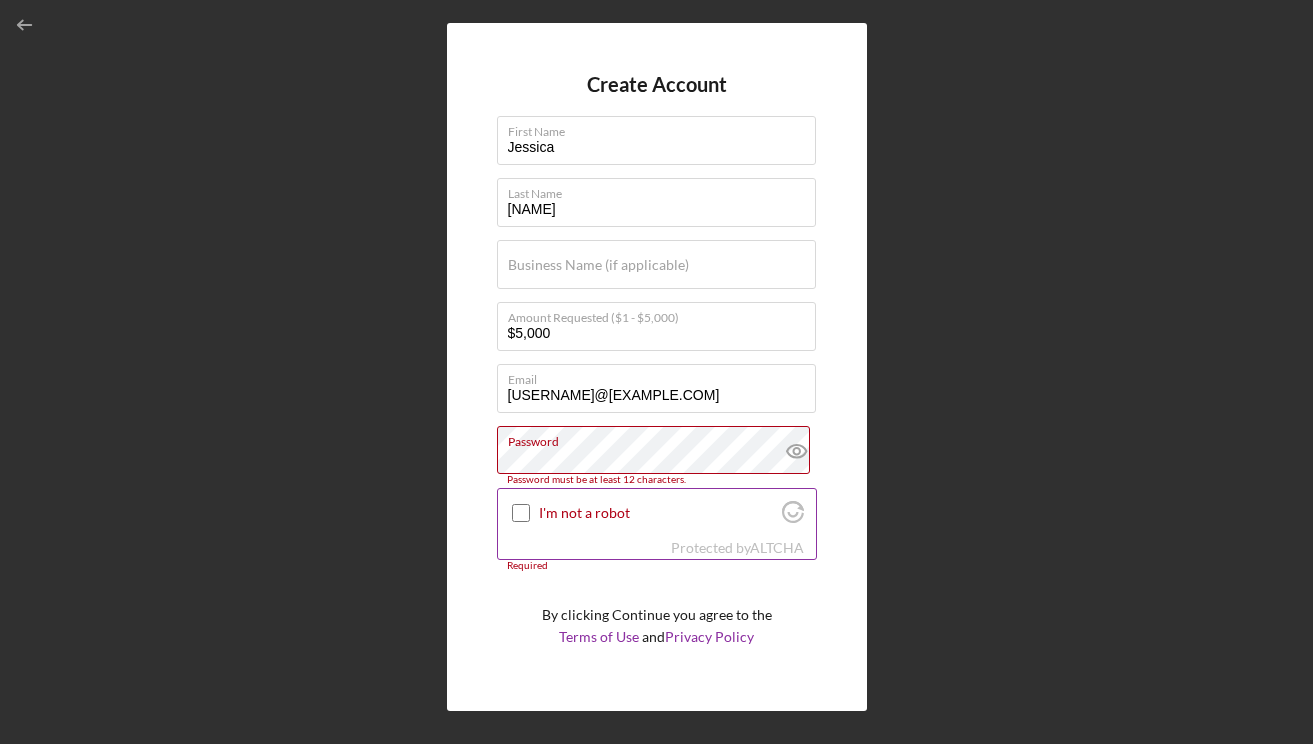click on "I'm not a robot" at bounding box center (521, 513) 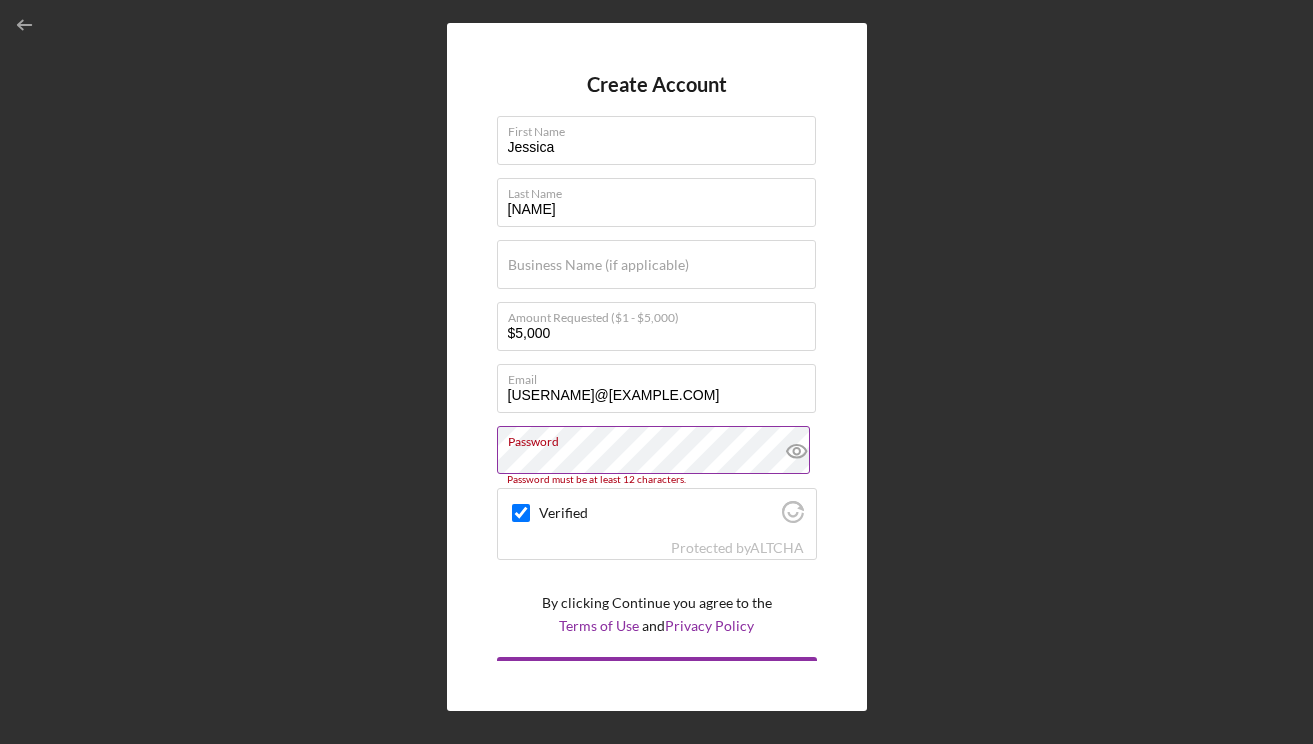 click 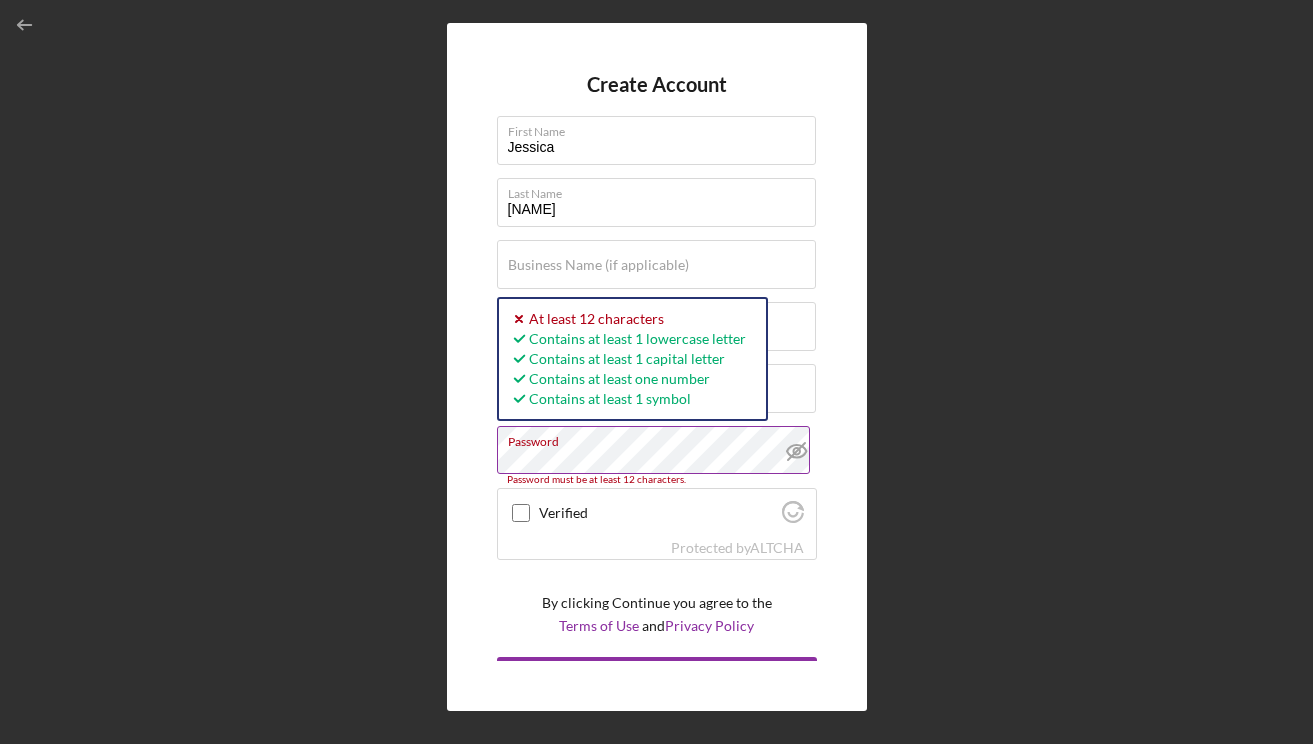 checkbox on "true" 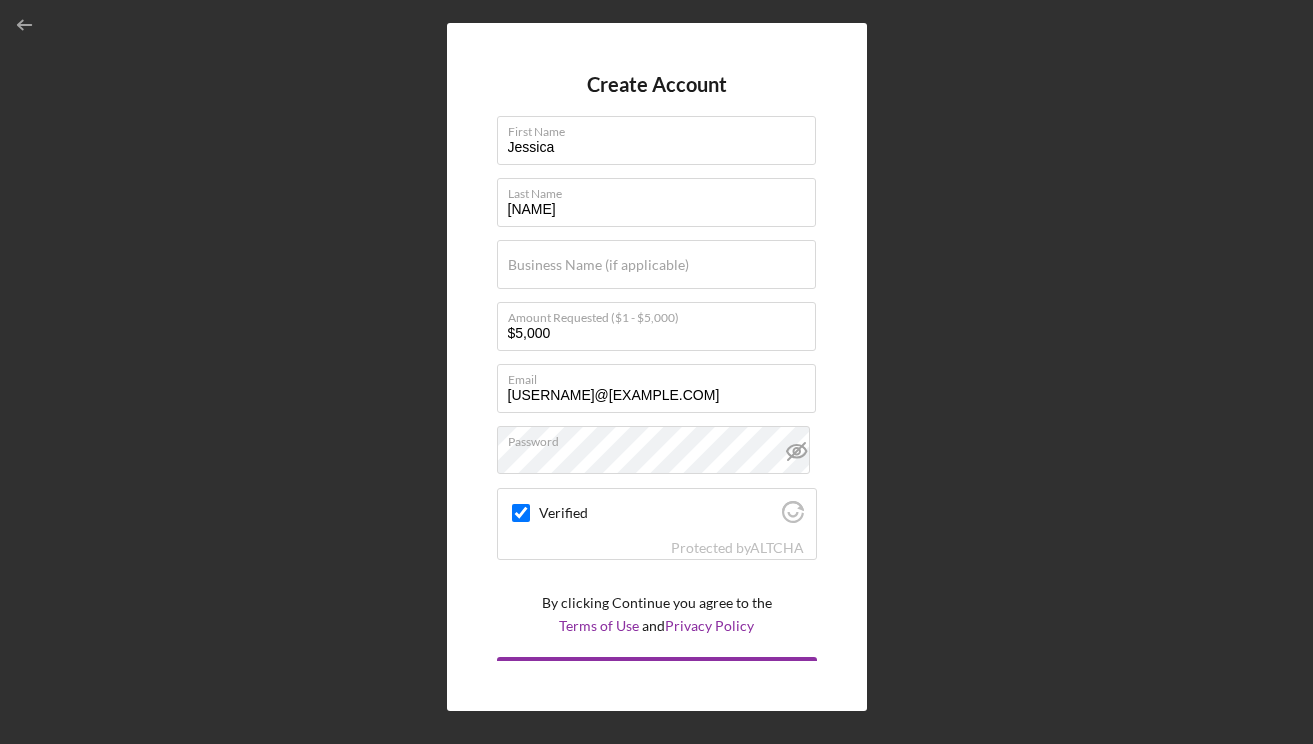 click on "Create Account First Name Jessica Last Name Fortuna Business Name (if applicable) Amount Requested ($1 - $5,000) $5,000 Email jesstuna87@gmail.com Password       Verified           Protected by  ALTCHA   By clicking Continue you agree to the  Terms of Use   and  Privacy Policy Create Account" at bounding box center [657, 366] 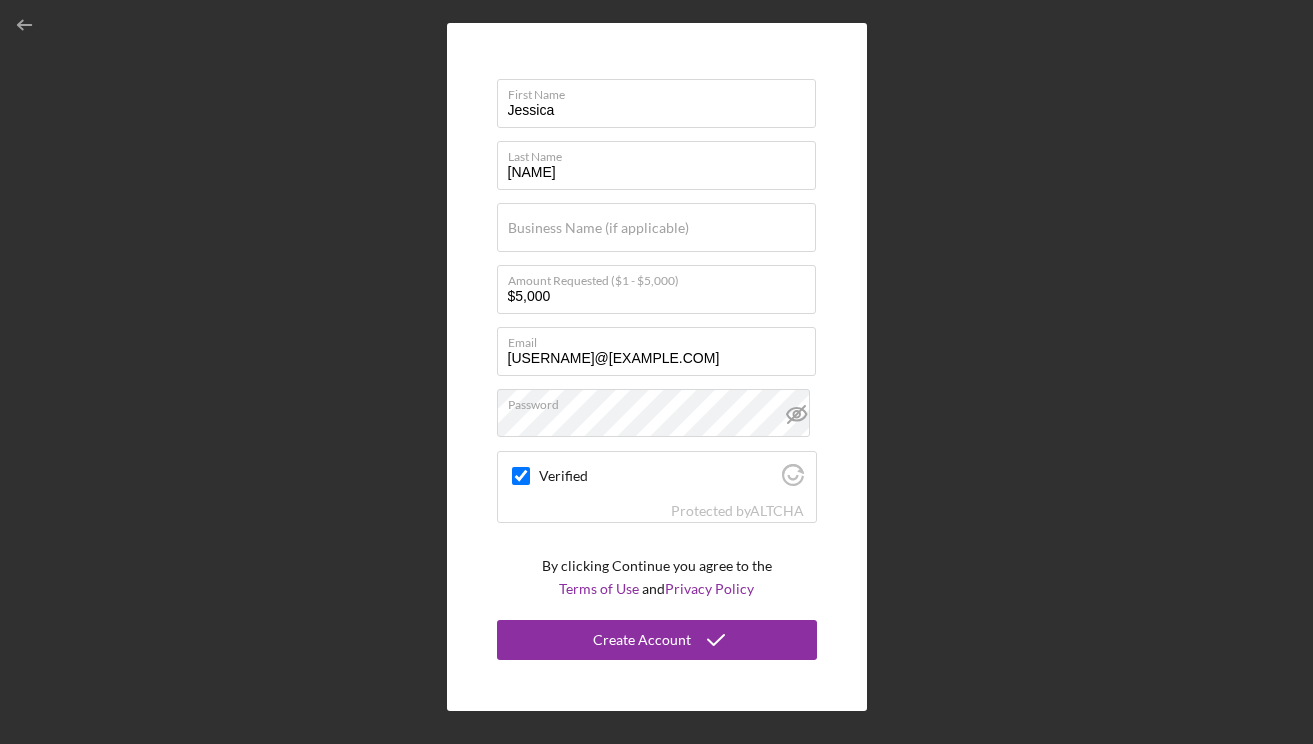 scroll, scrollTop: 36, scrollLeft: 0, axis: vertical 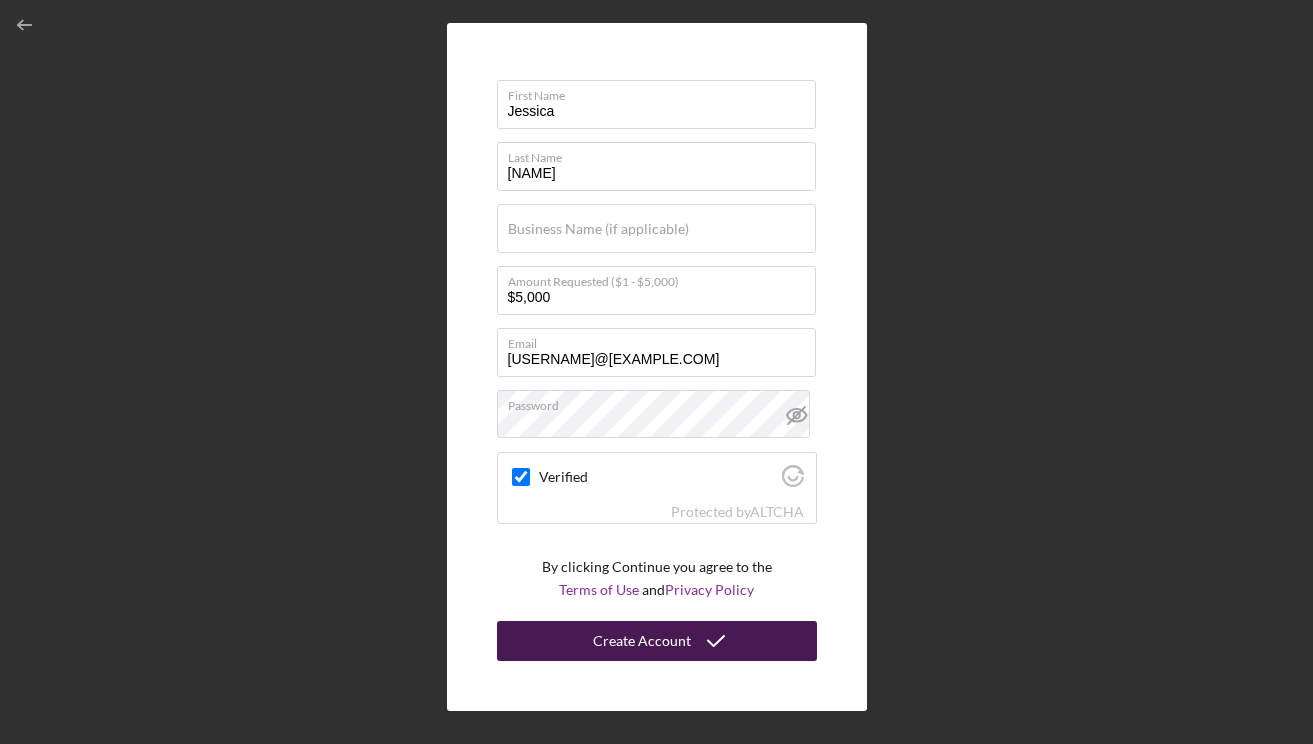 click on "Create Account" at bounding box center [642, 641] 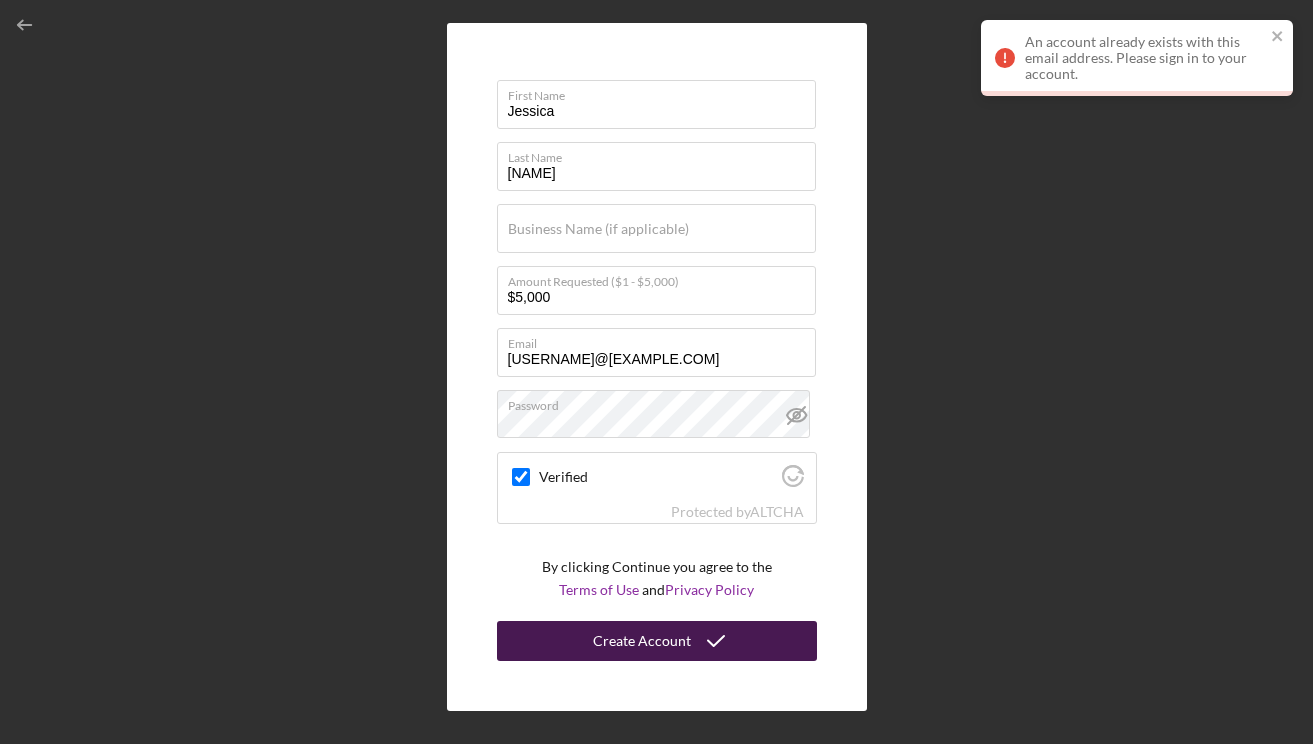 click on "Create Account" at bounding box center [642, 641] 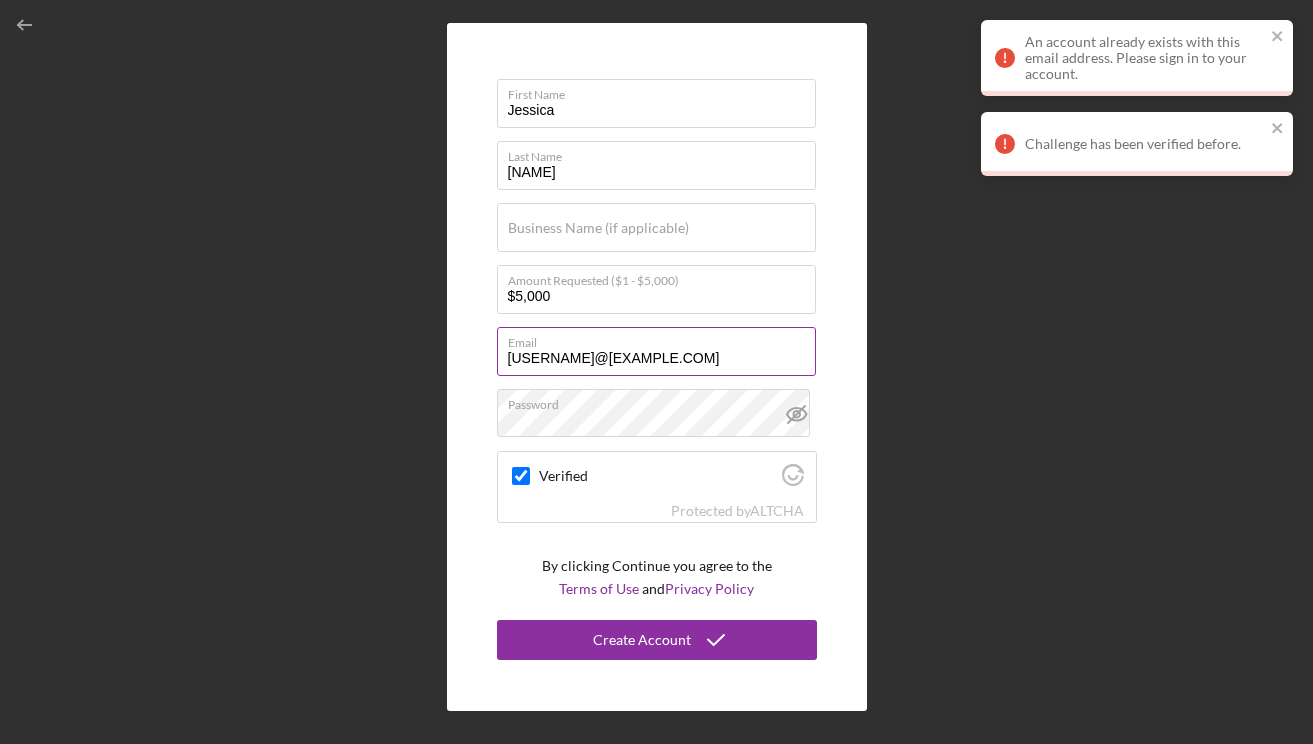 scroll, scrollTop: 36, scrollLeft: 0, axis: vertical 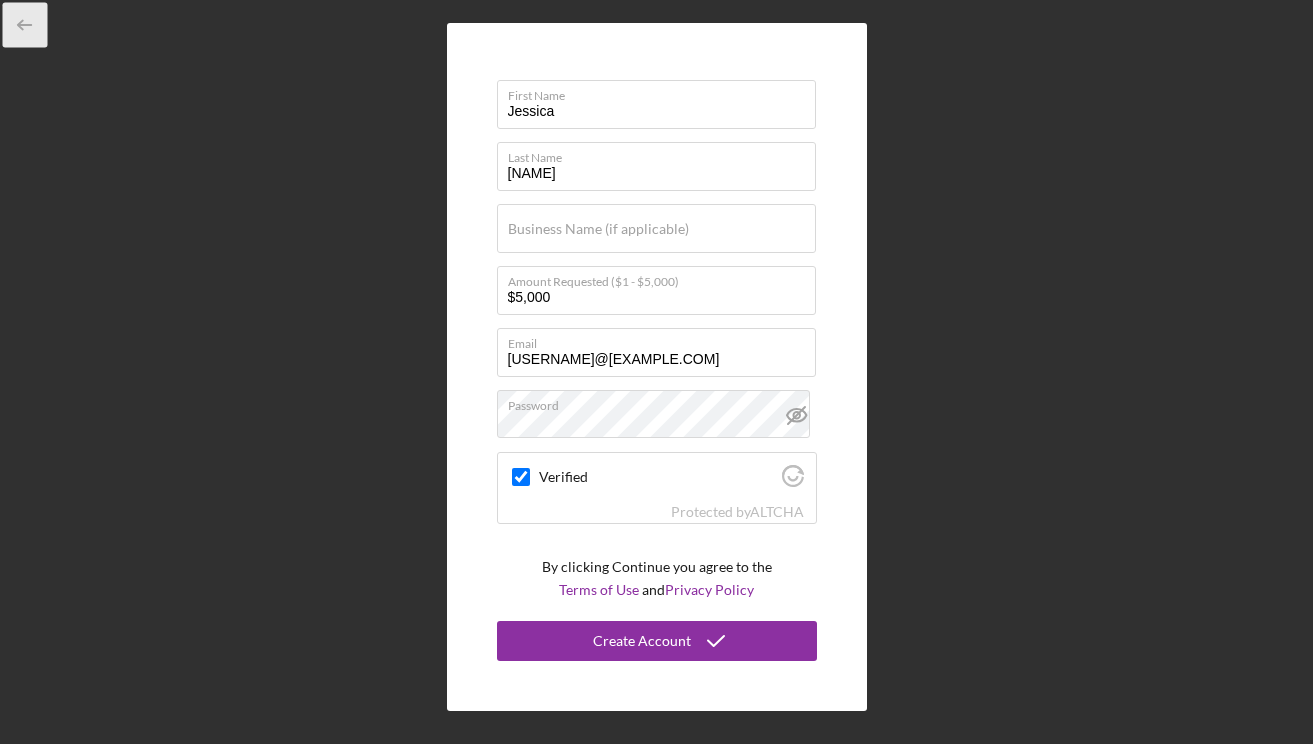 click 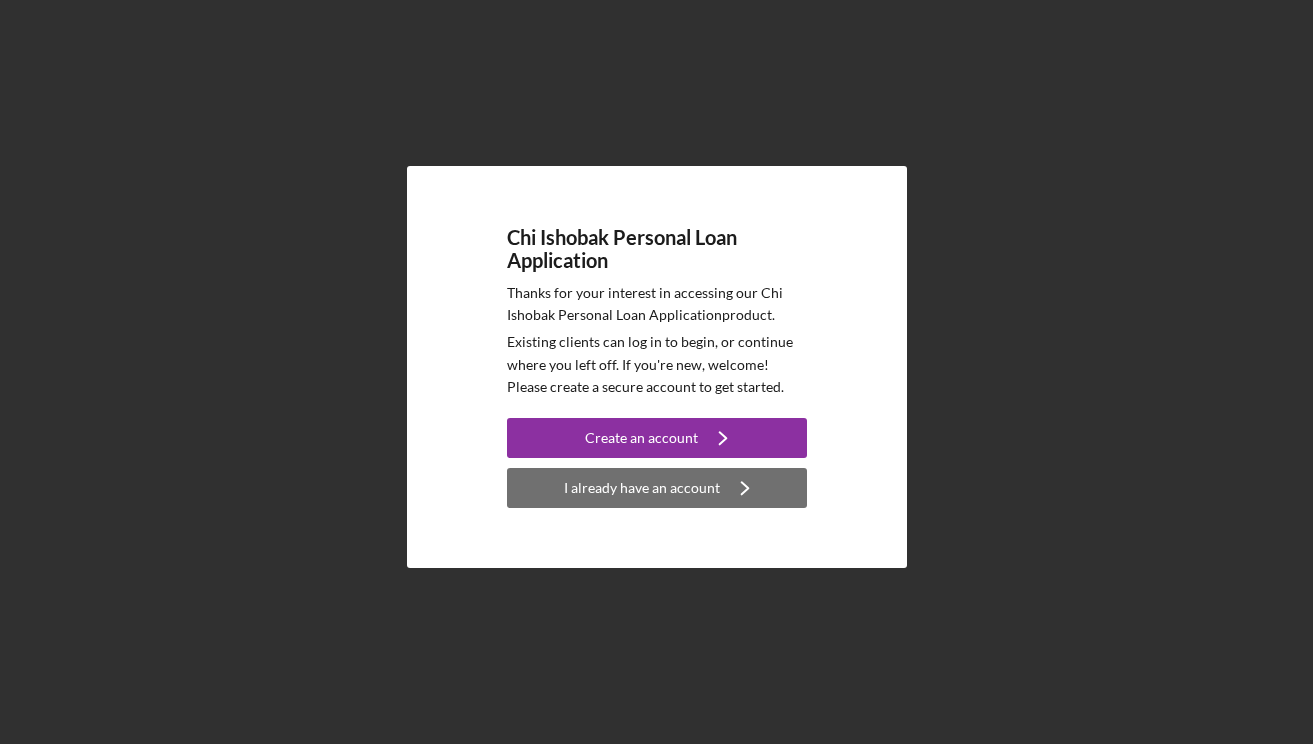 click on "I already have an account" at bounding box center [642, 488] 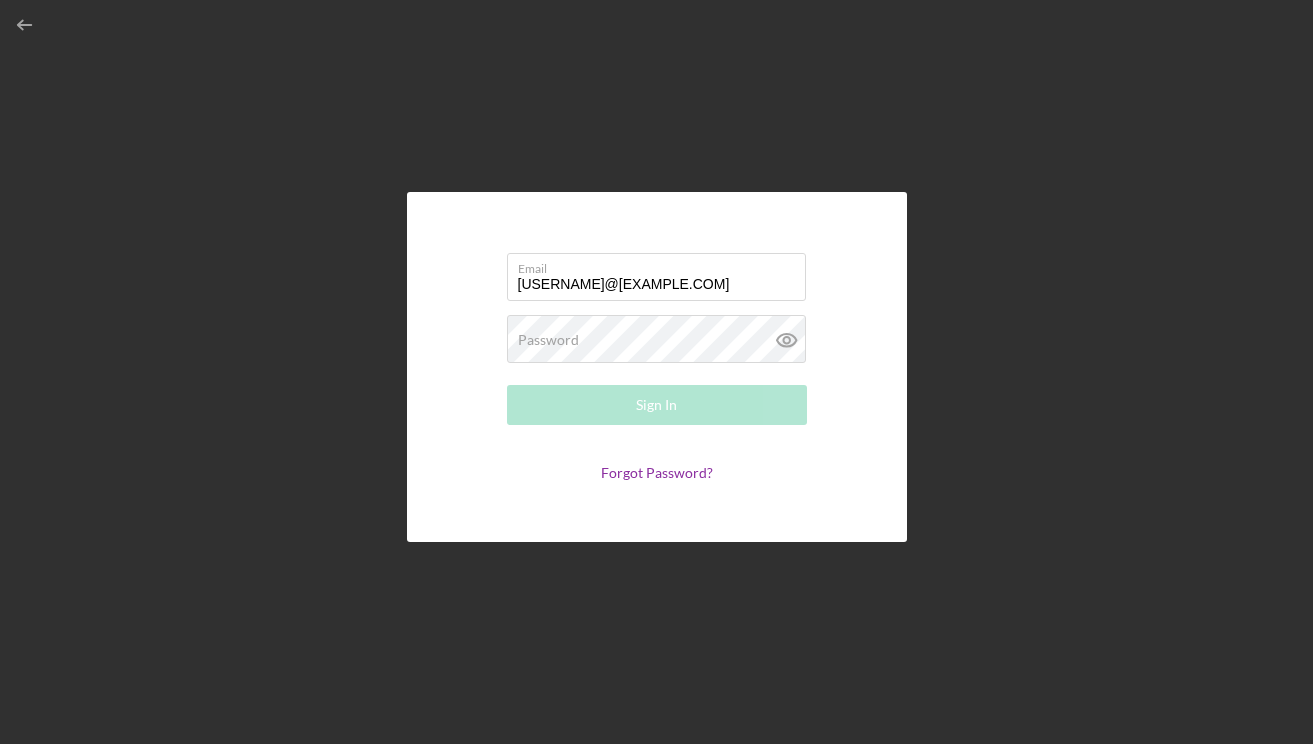 type on "jesstuna87@gmail.com" 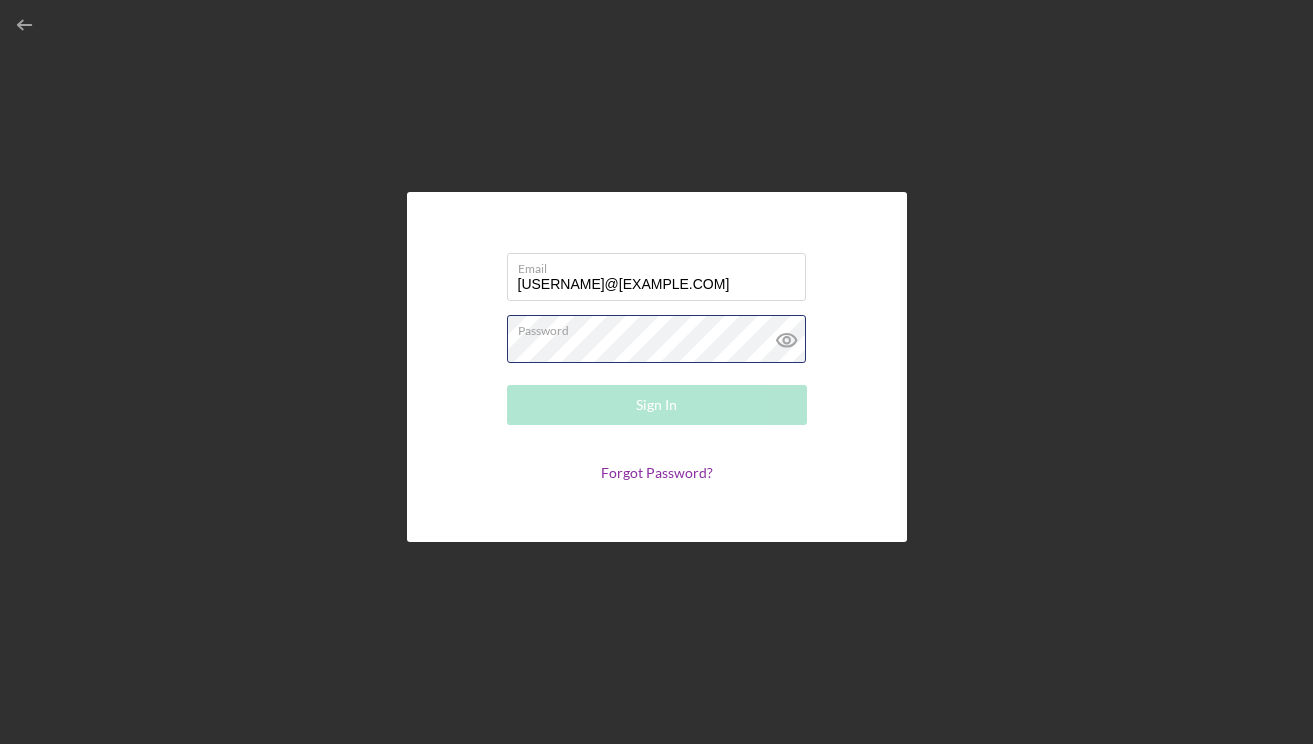 click on "Password Required" at bounding box center (657, 340) 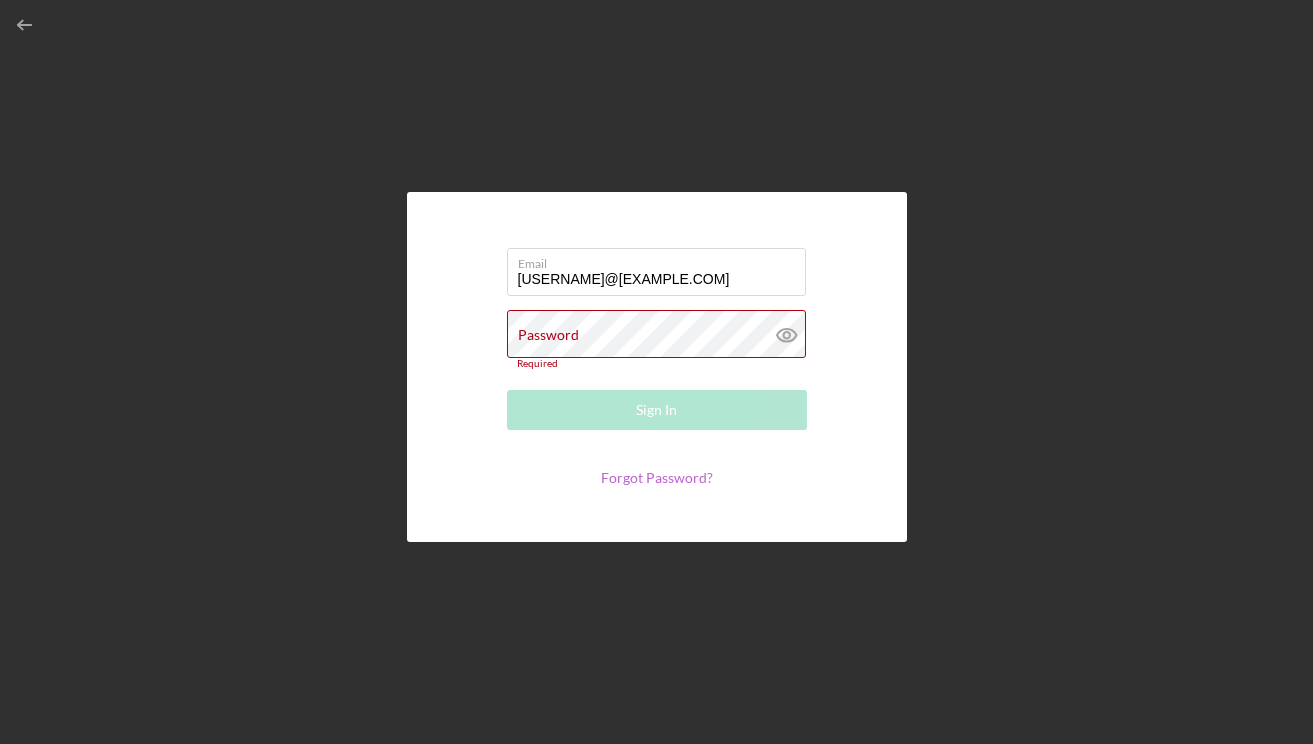 click on "Forgot Password?" at bounding box center [657, 477] 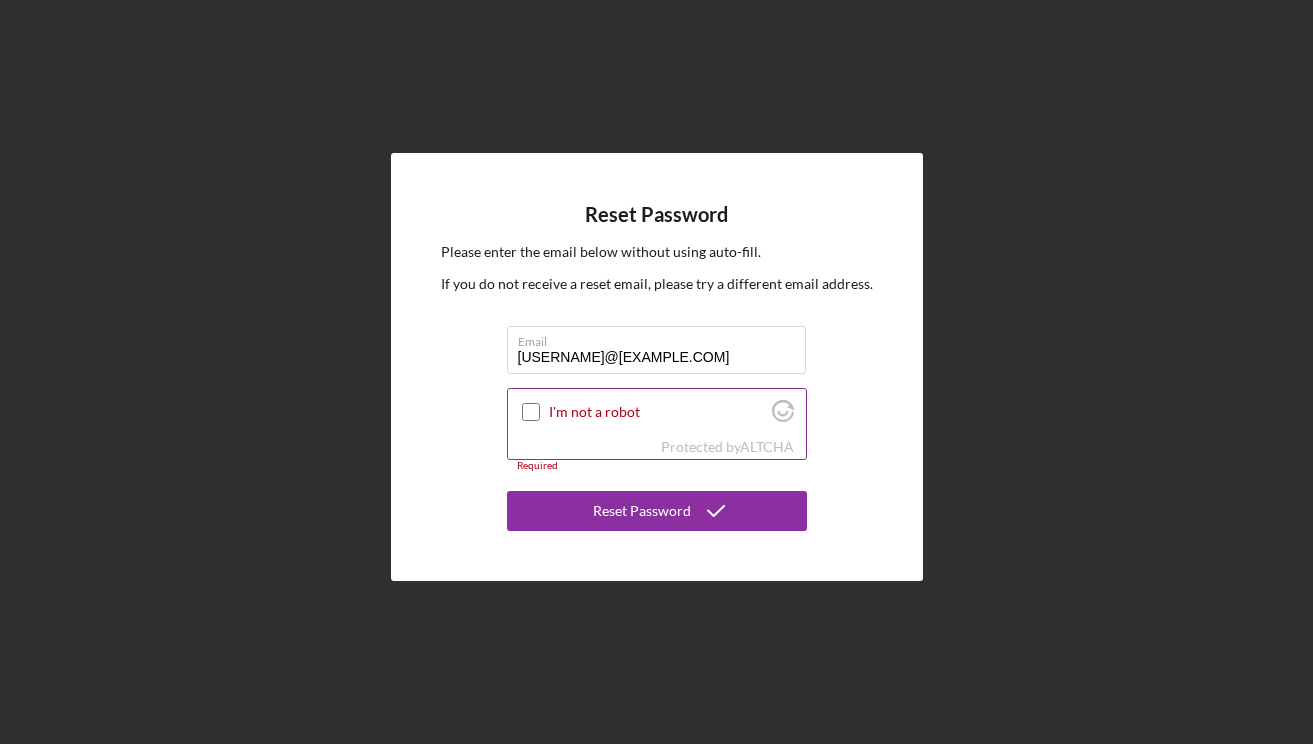 type on "jesstuna87@gmail.com" 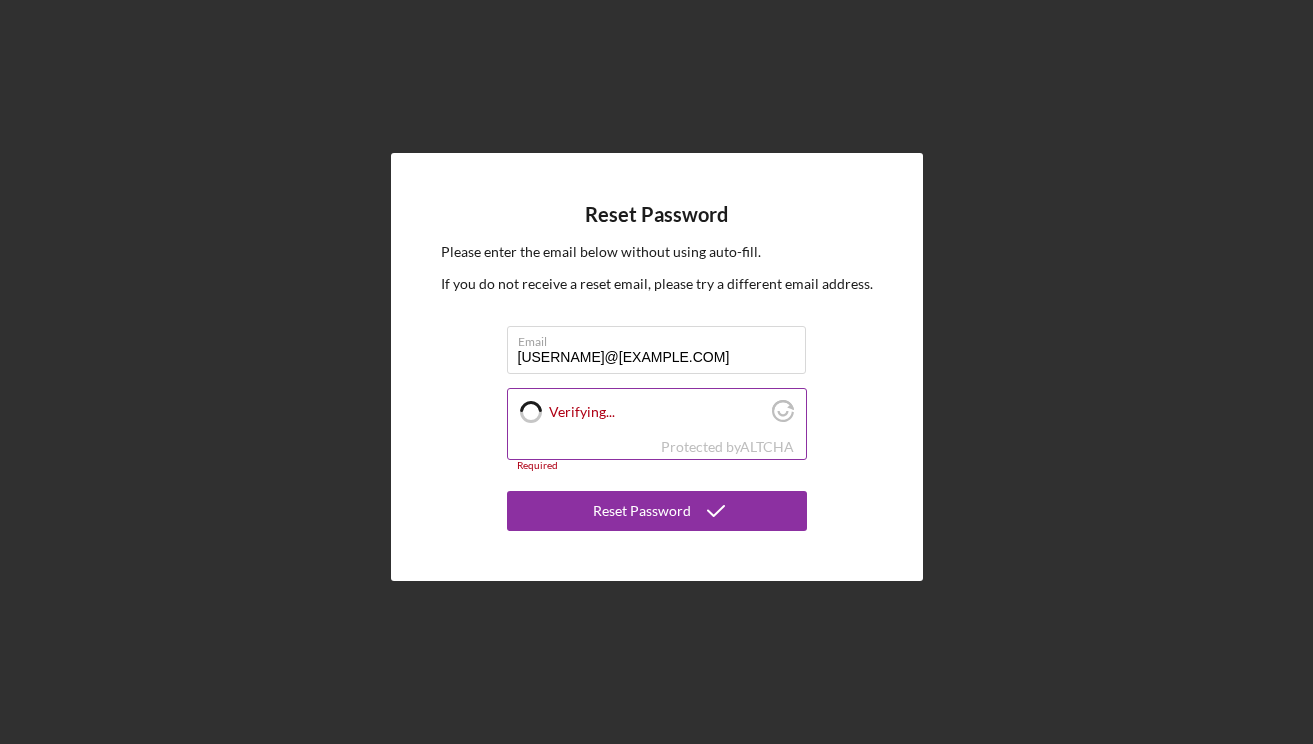 checkbox on "true" 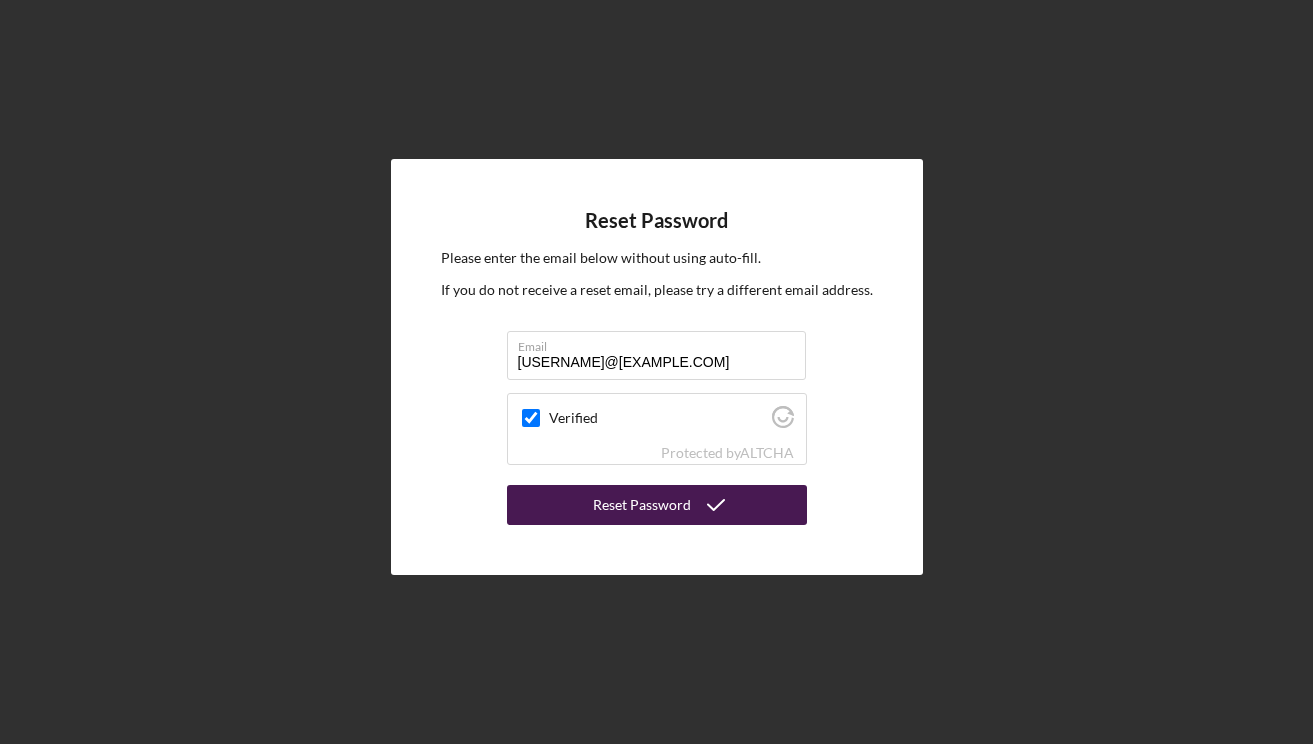 click on "Reset Password" at bounding box center [642, 505] 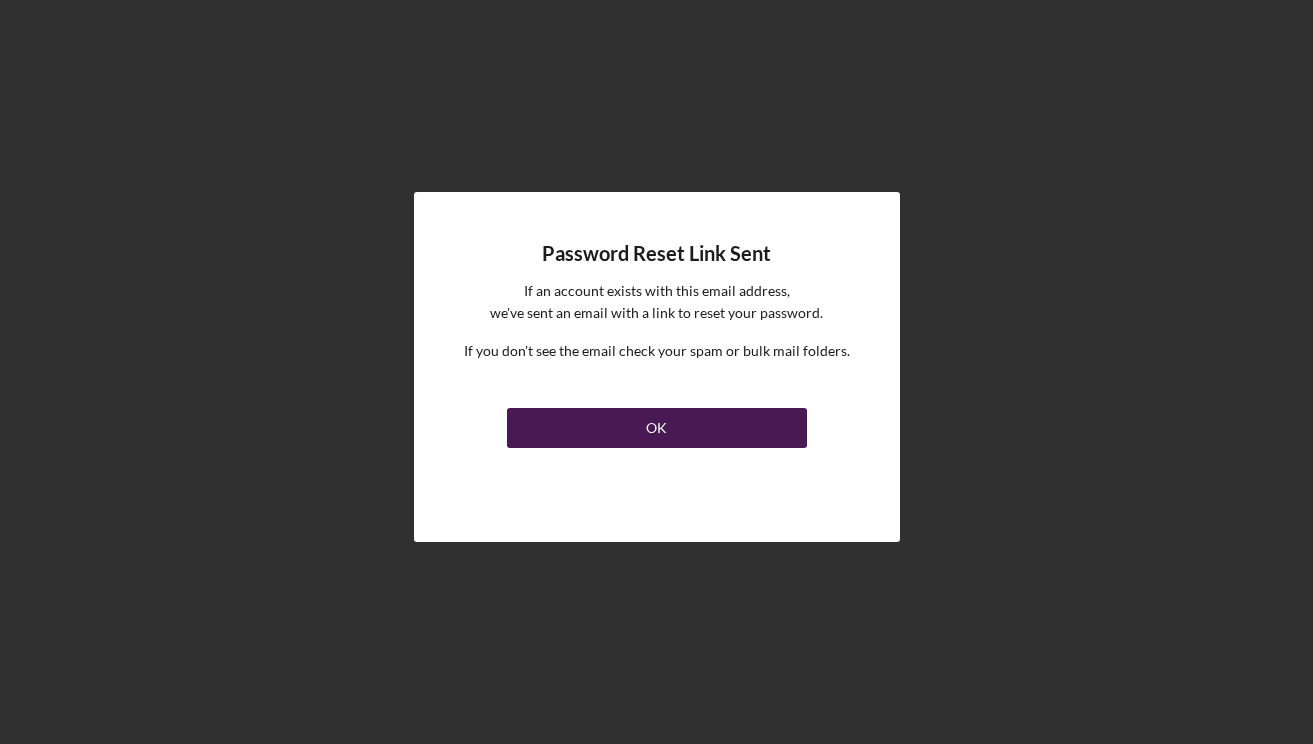 click on "OK" at bounding box center [657, 428] 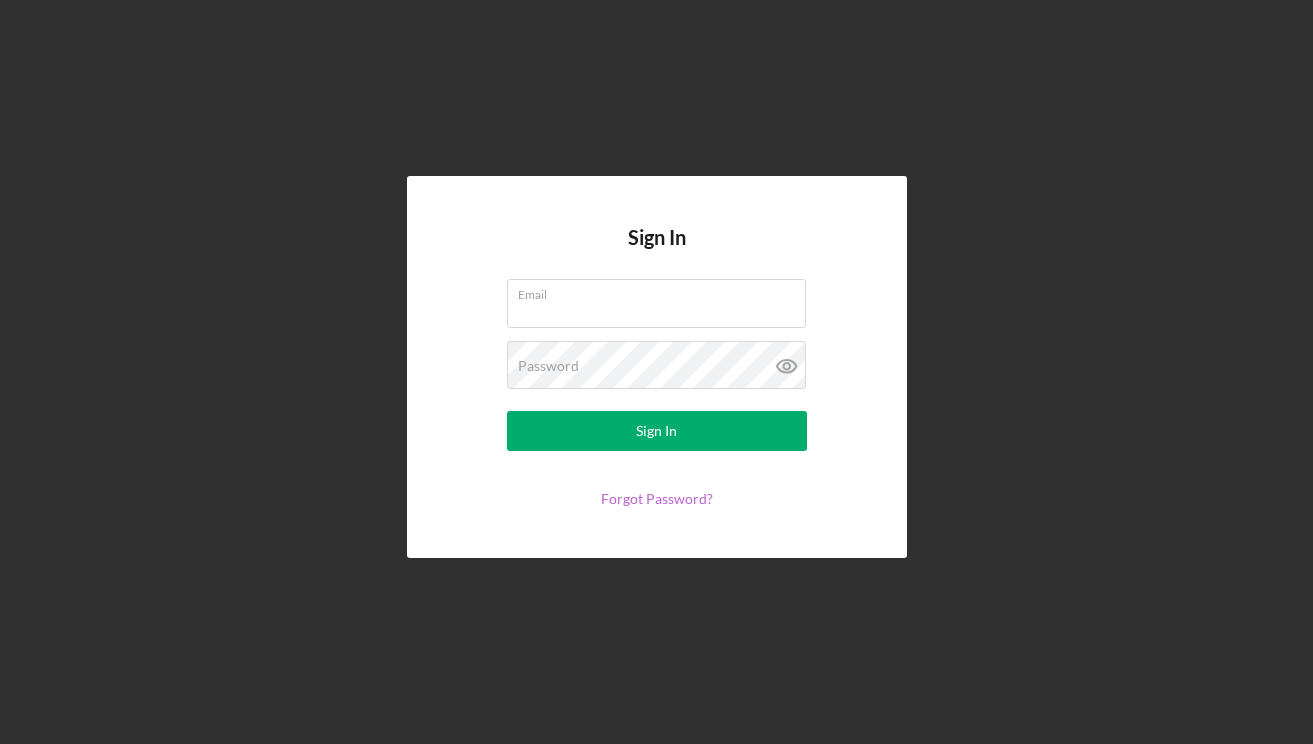 click on "Forgot Password?" at bounding box center (657, 498) 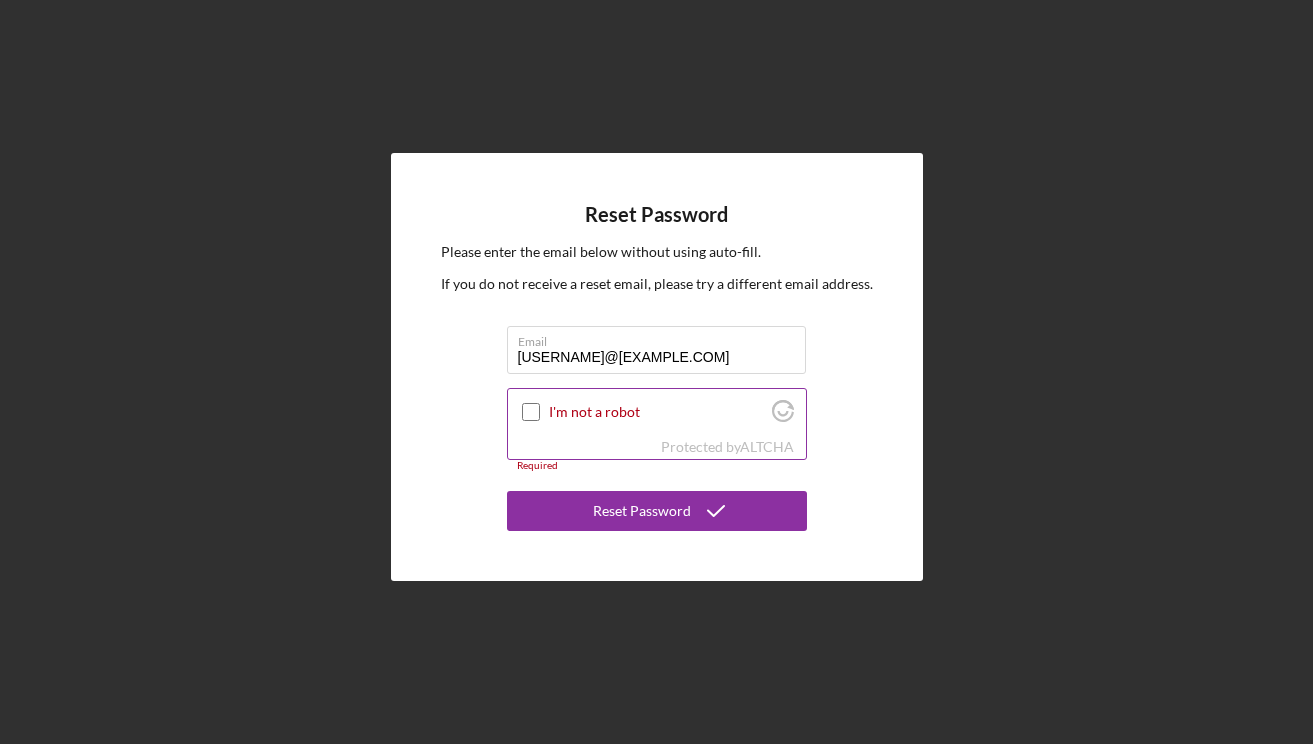 type on "jesstuna87@gmail.com" 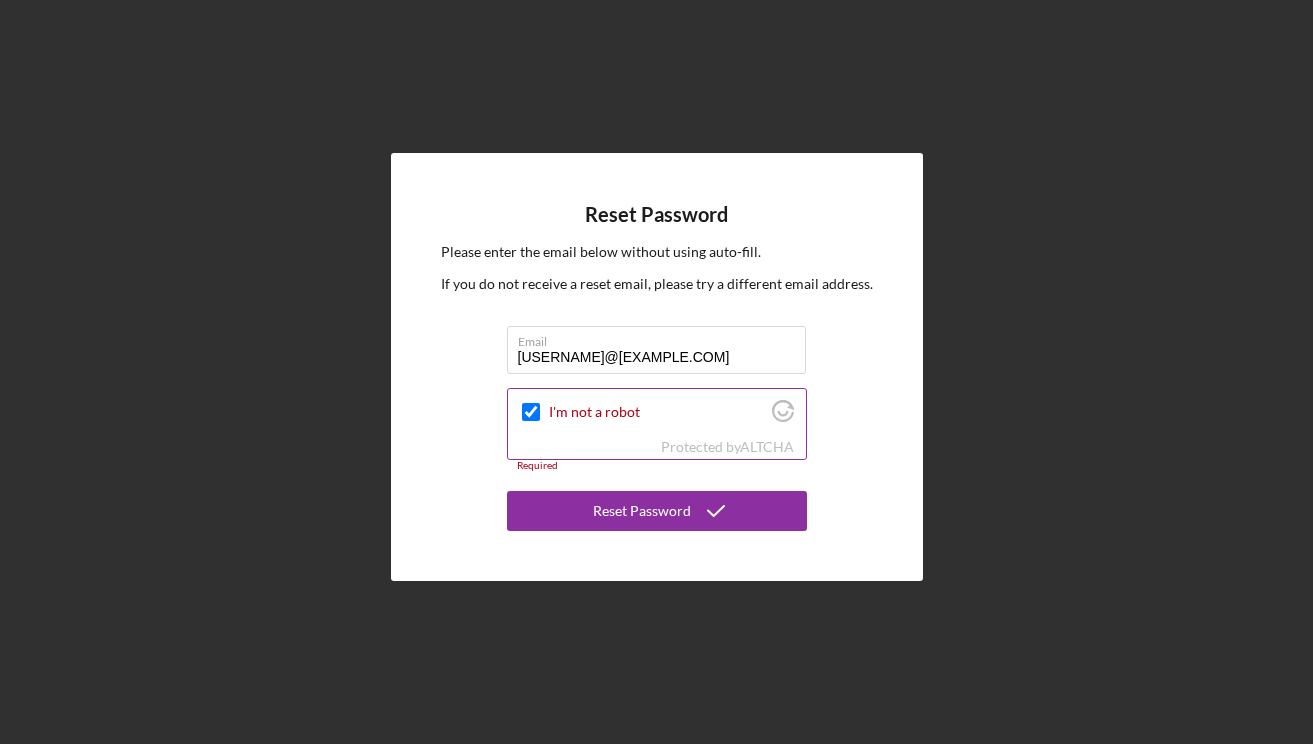 checkbox on "false" 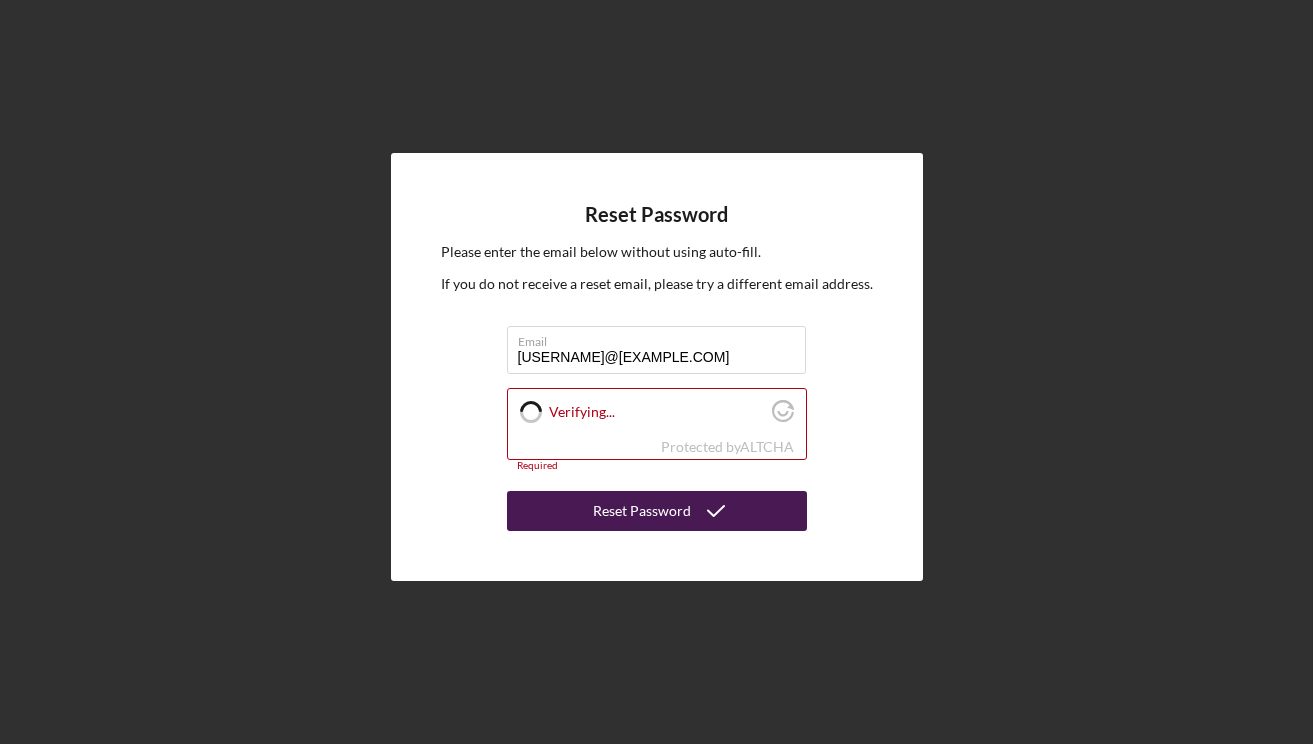 click on "Reset Password" at bounding box center [642, 511] 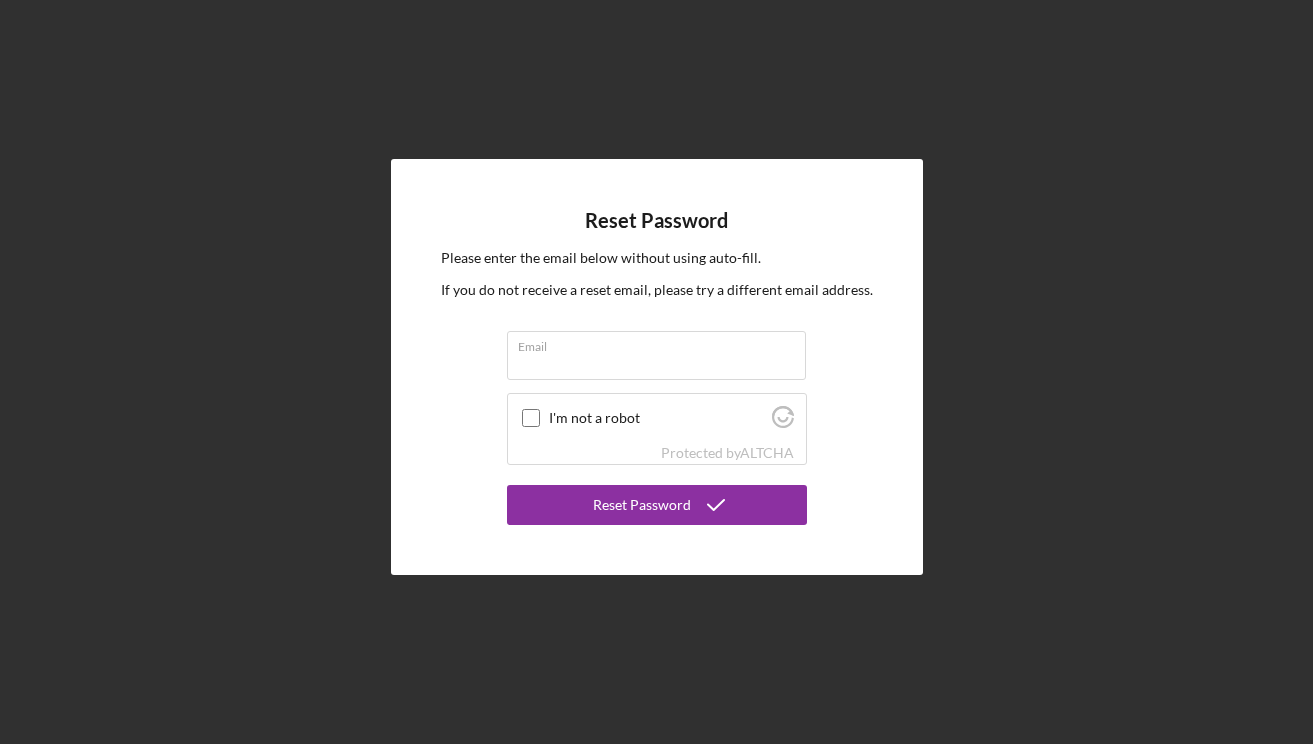 scroll, scrollTop: 0, scrollLeft: 0, axis: both 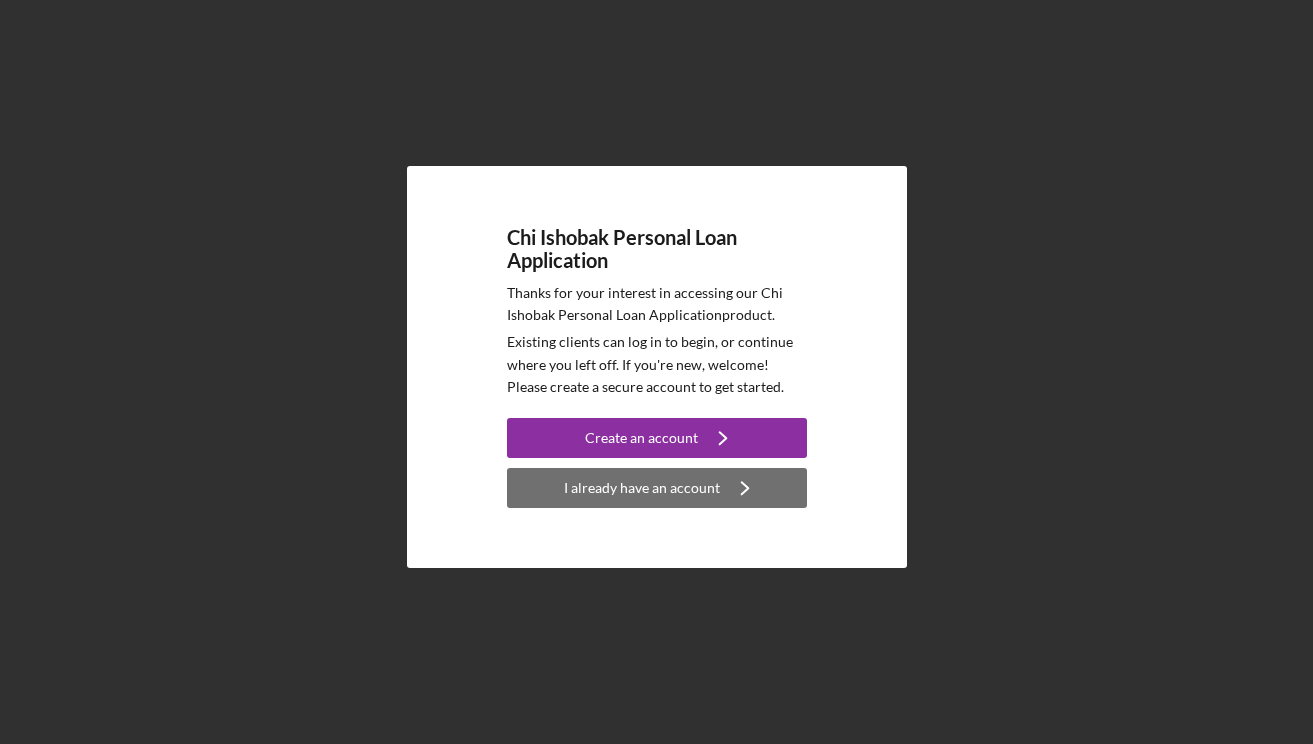 click on "I already have an account" at bounding box center [642, 488] 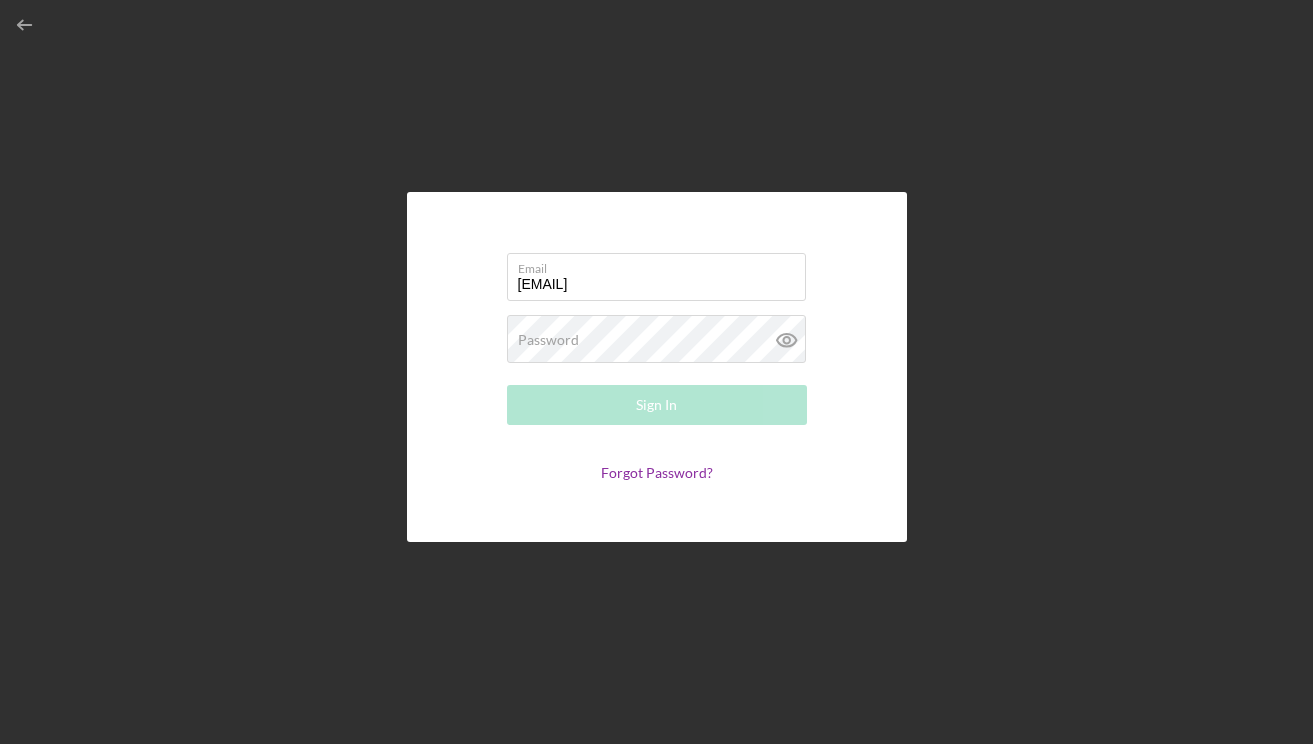 type on "[EMAIL]" 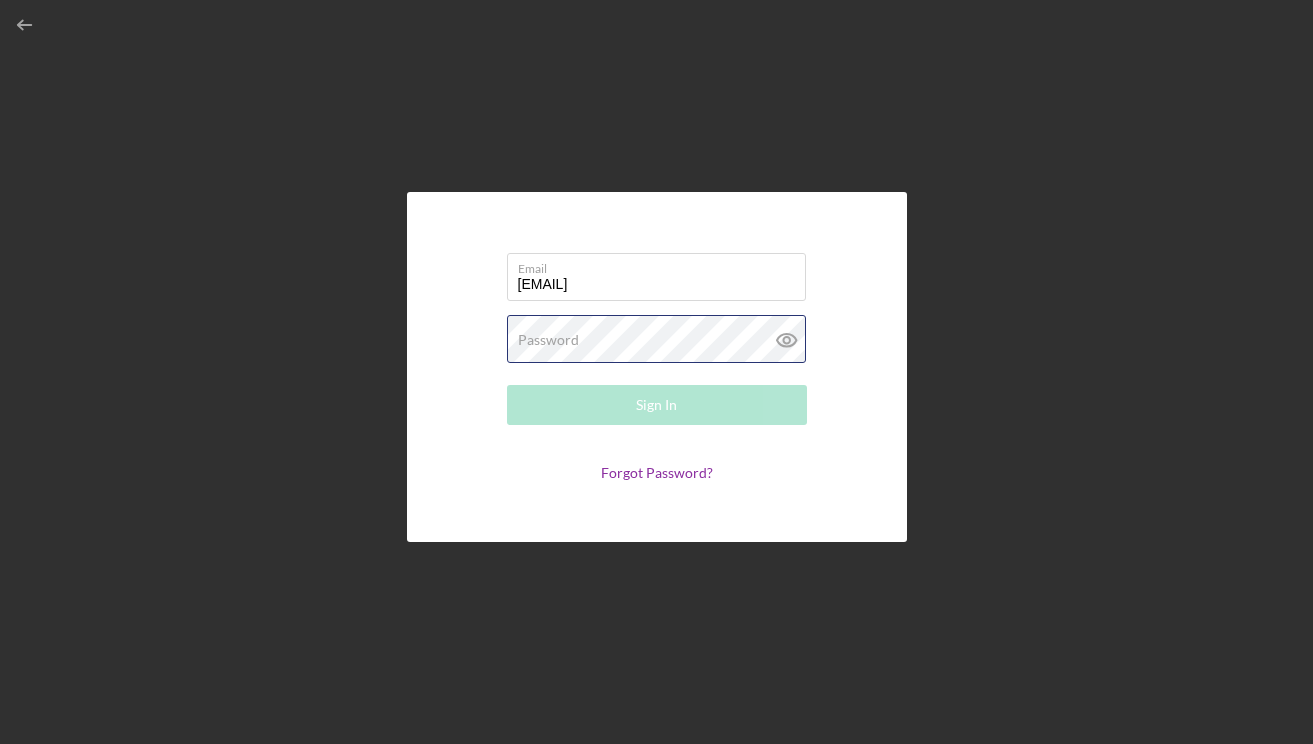 click on "Password Required" at bounding box center (657, 340) 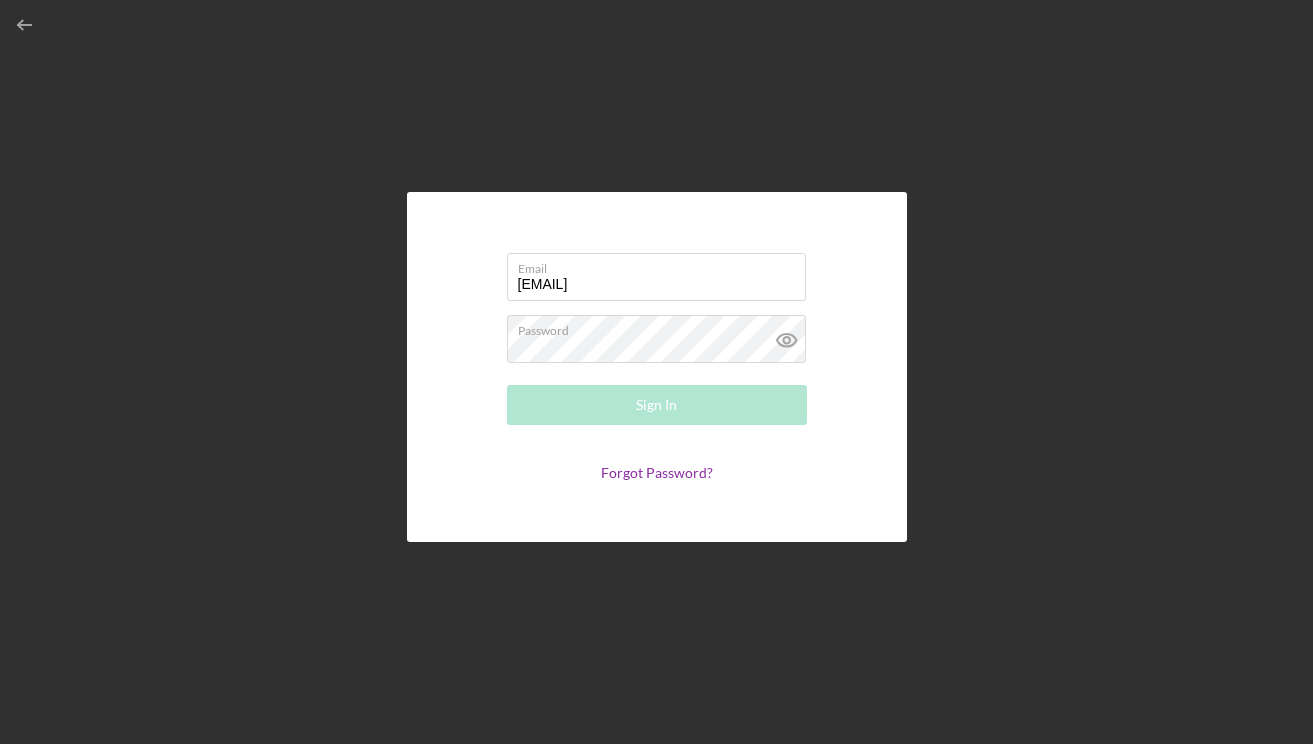 click on "Email [EMAIL] Password Required Sign In Forgot Password?" at bounding box center (657, 367) 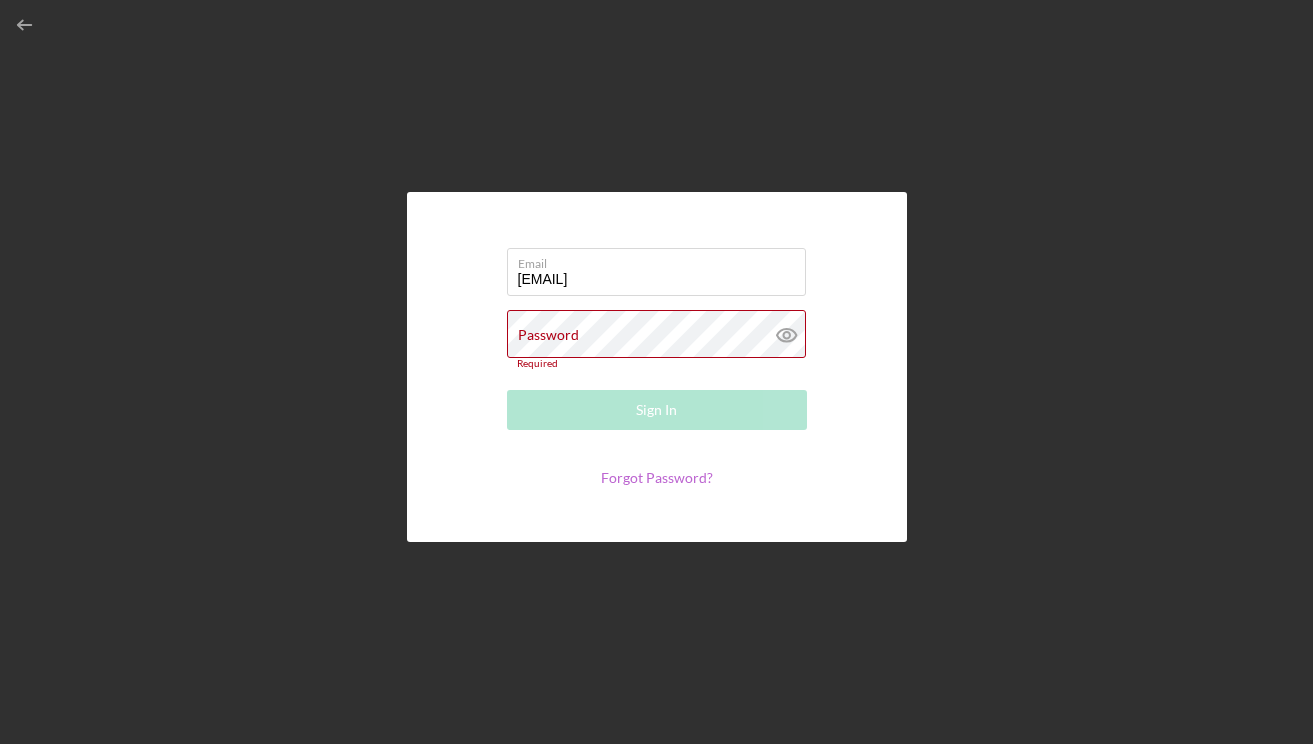 click on "Forgot Password?" at bounding box center (657, 477) 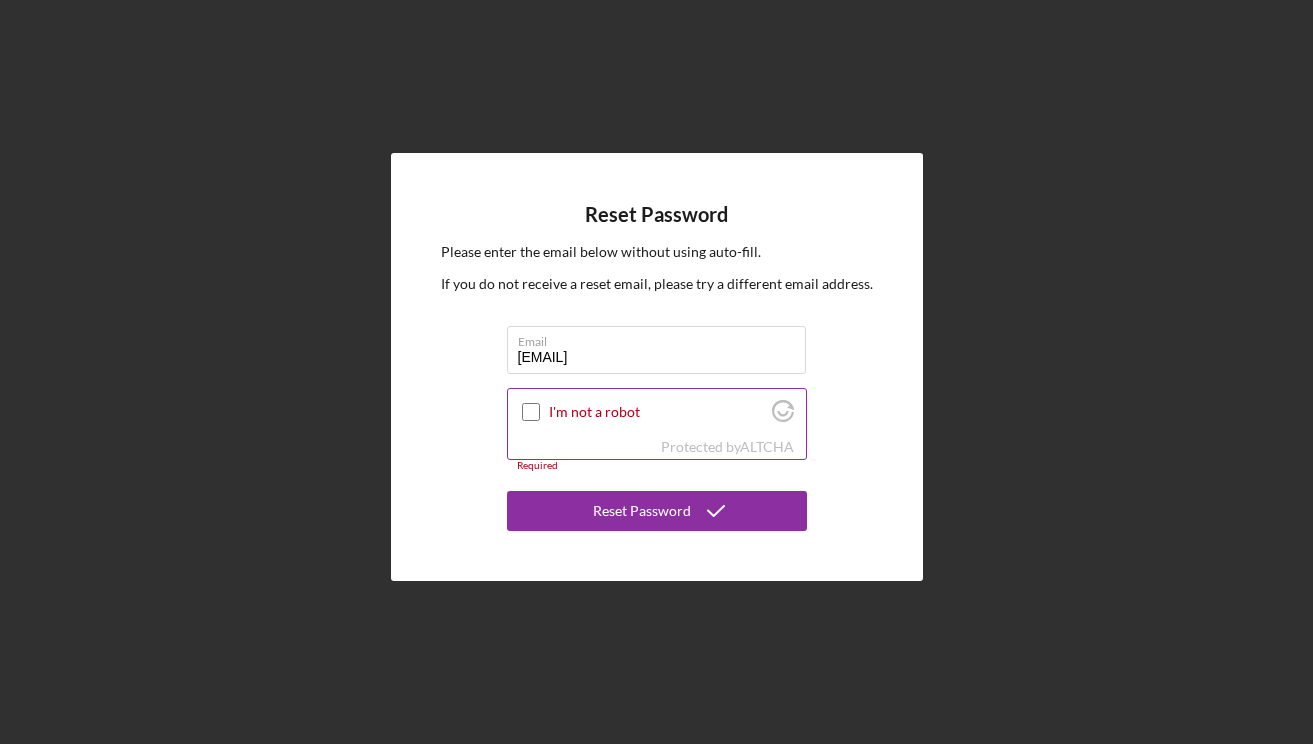 type on "[EMAIL]" 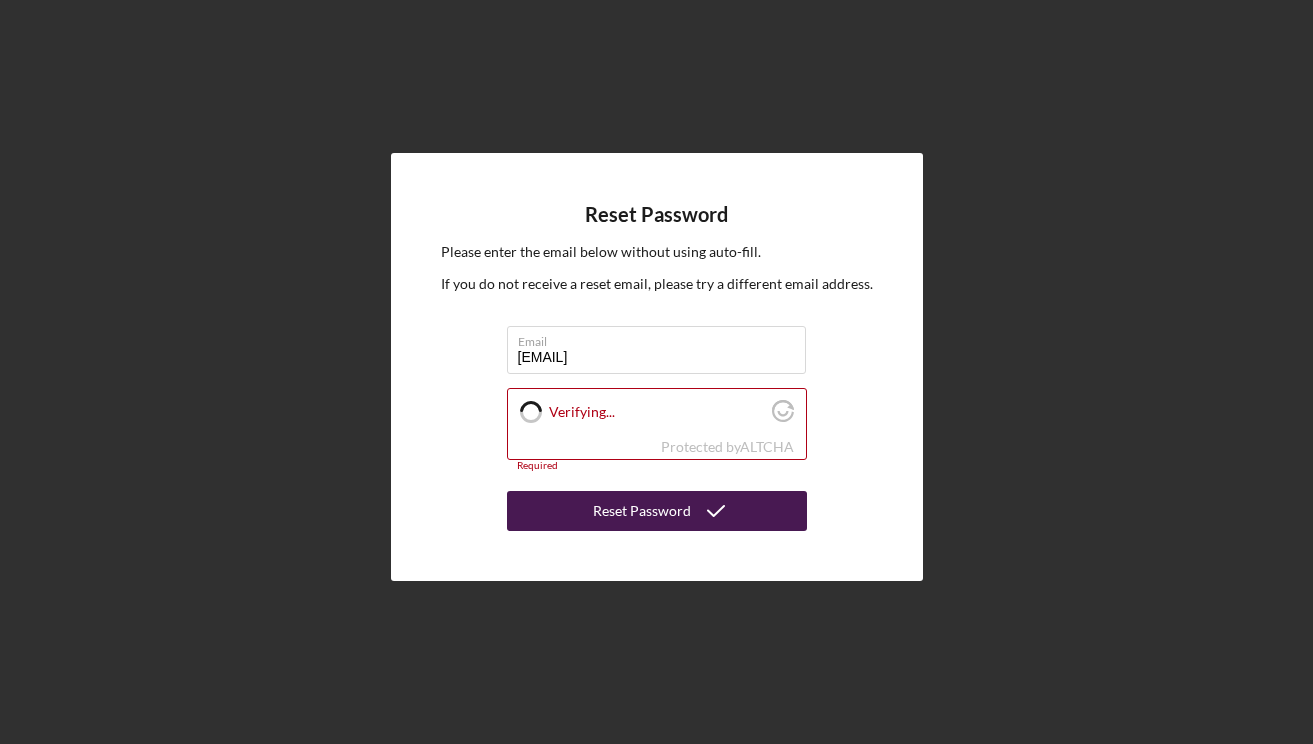 checkbox on "true" 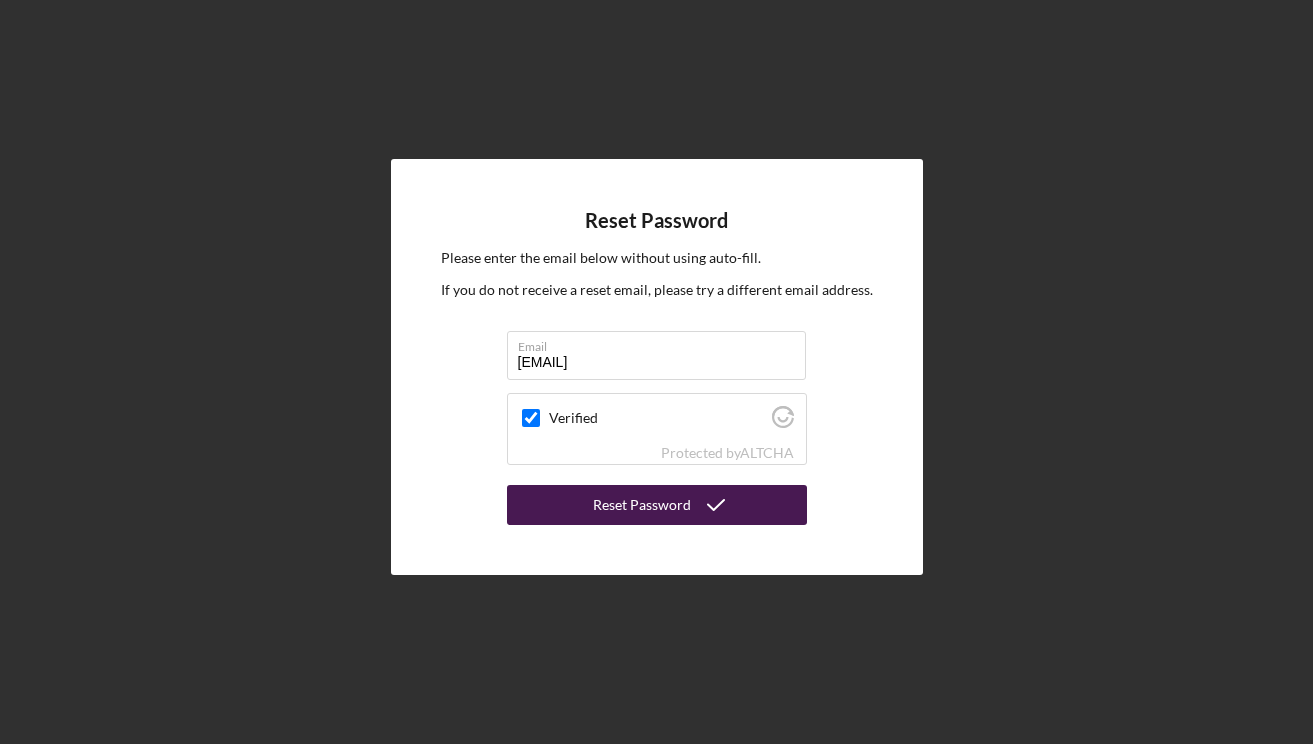 click on "Reset Password" at bounding box center (657, 505) 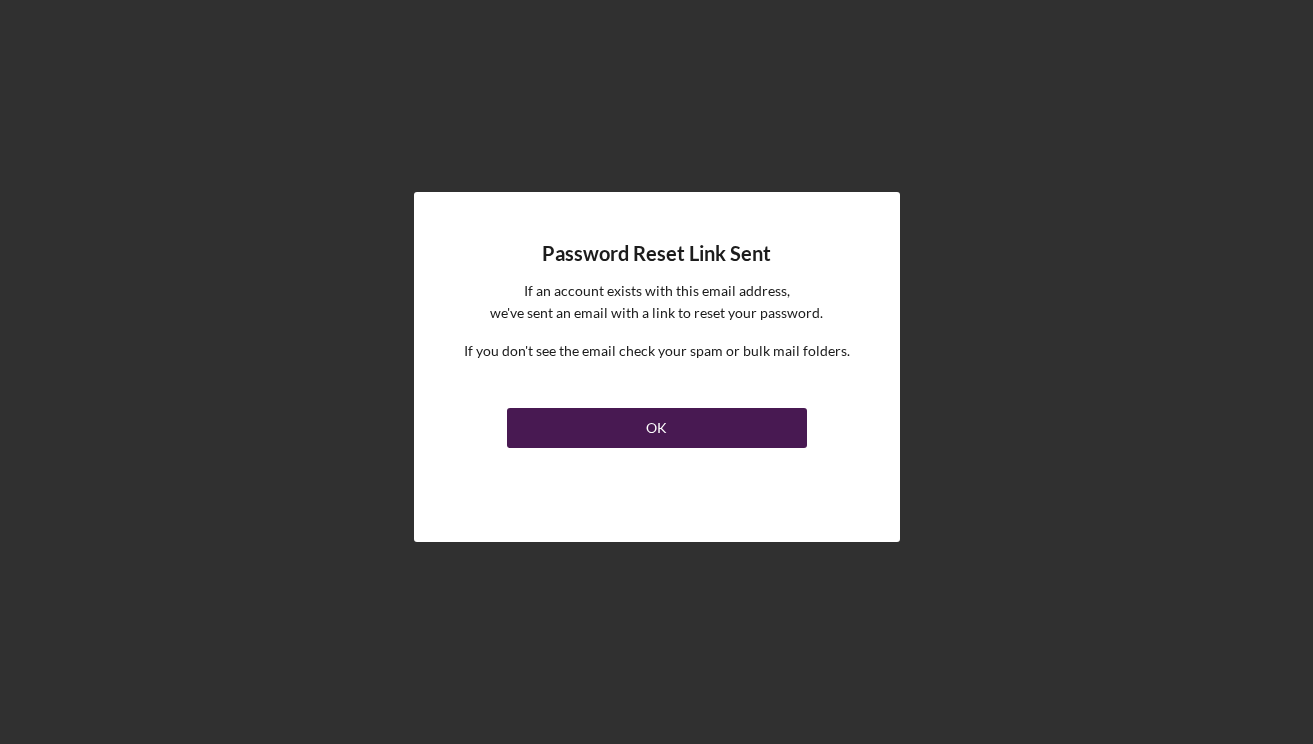 click on "OK" at bounding box center [657, 428] 